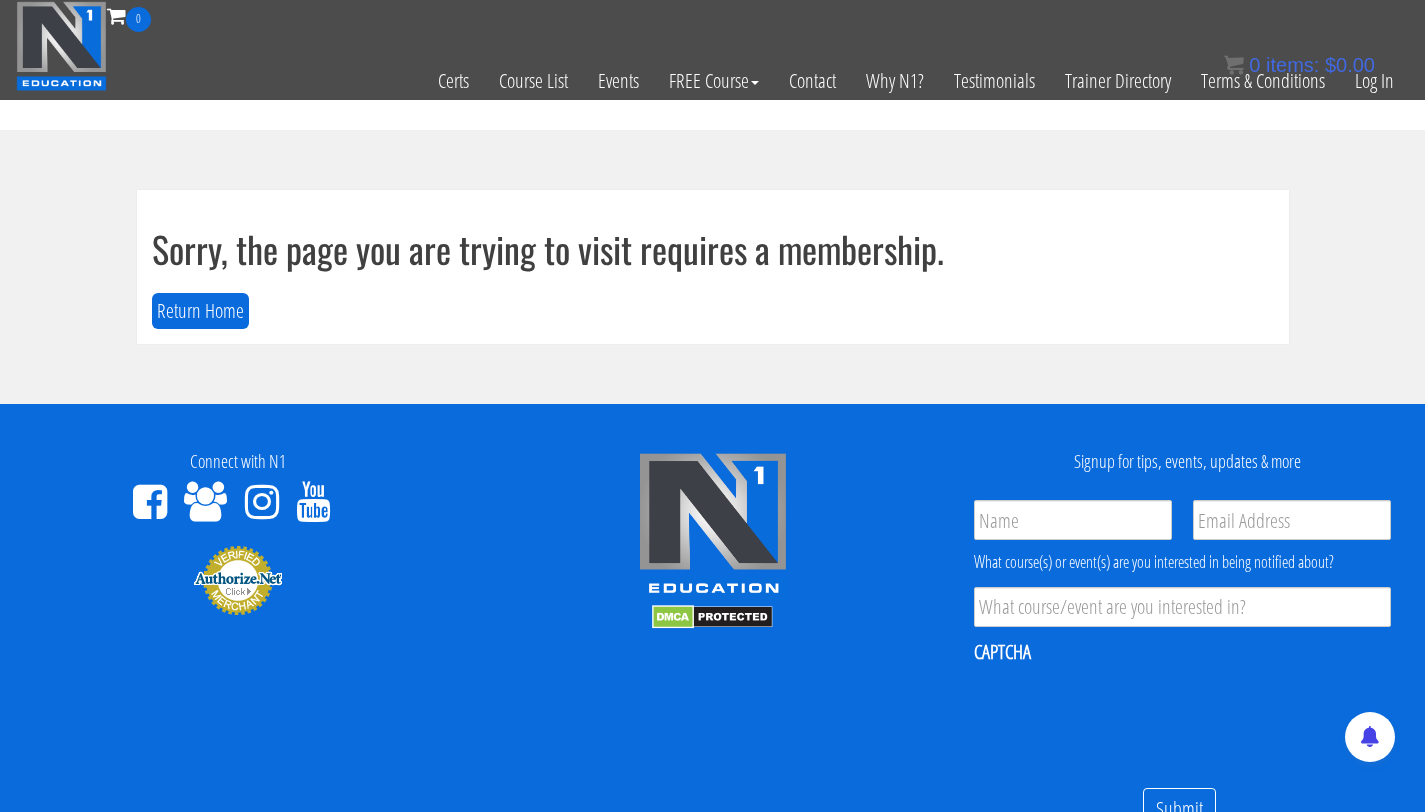scroll, scrollTop: 0, scrollLeft: 0, axis: both 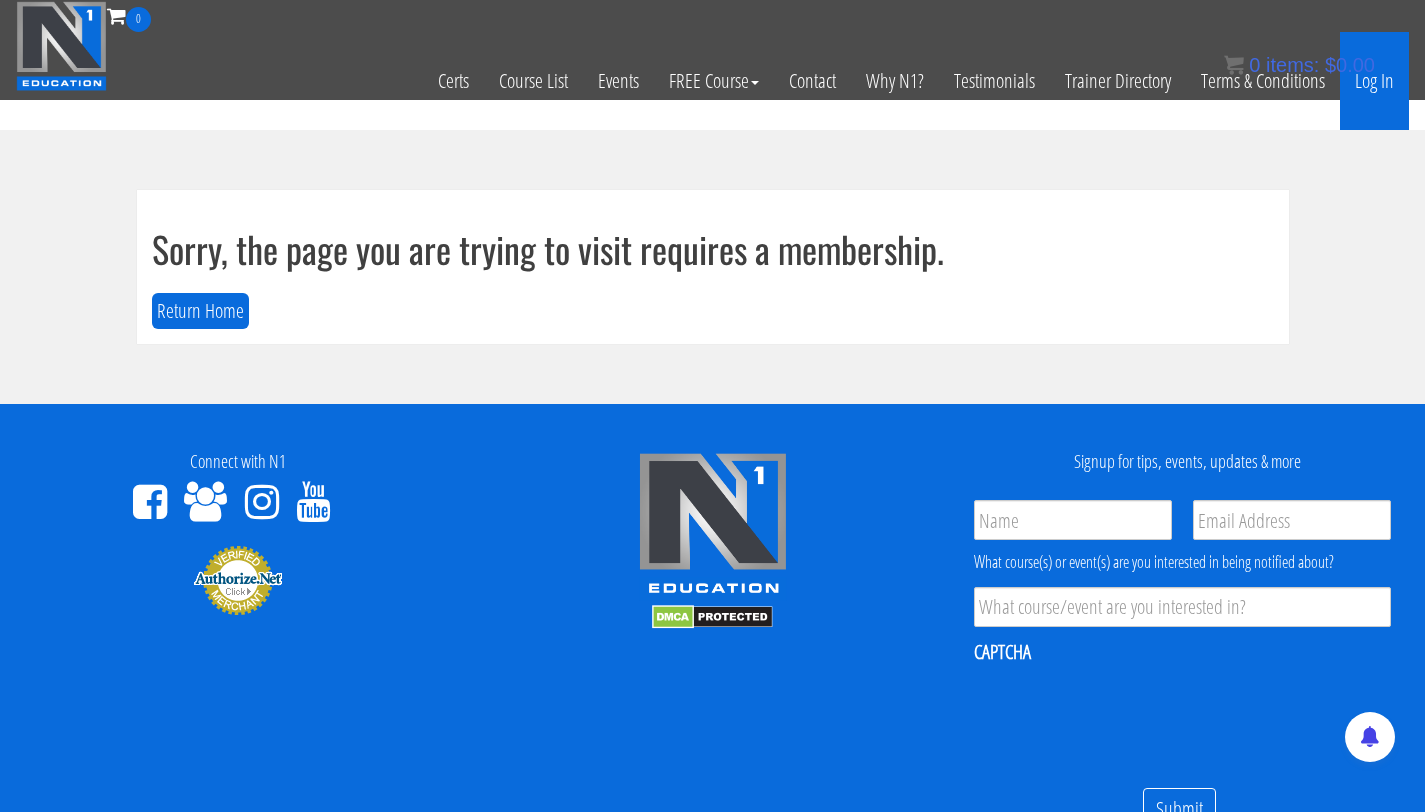 click on "Log In" at bounding box center [1374, 81] 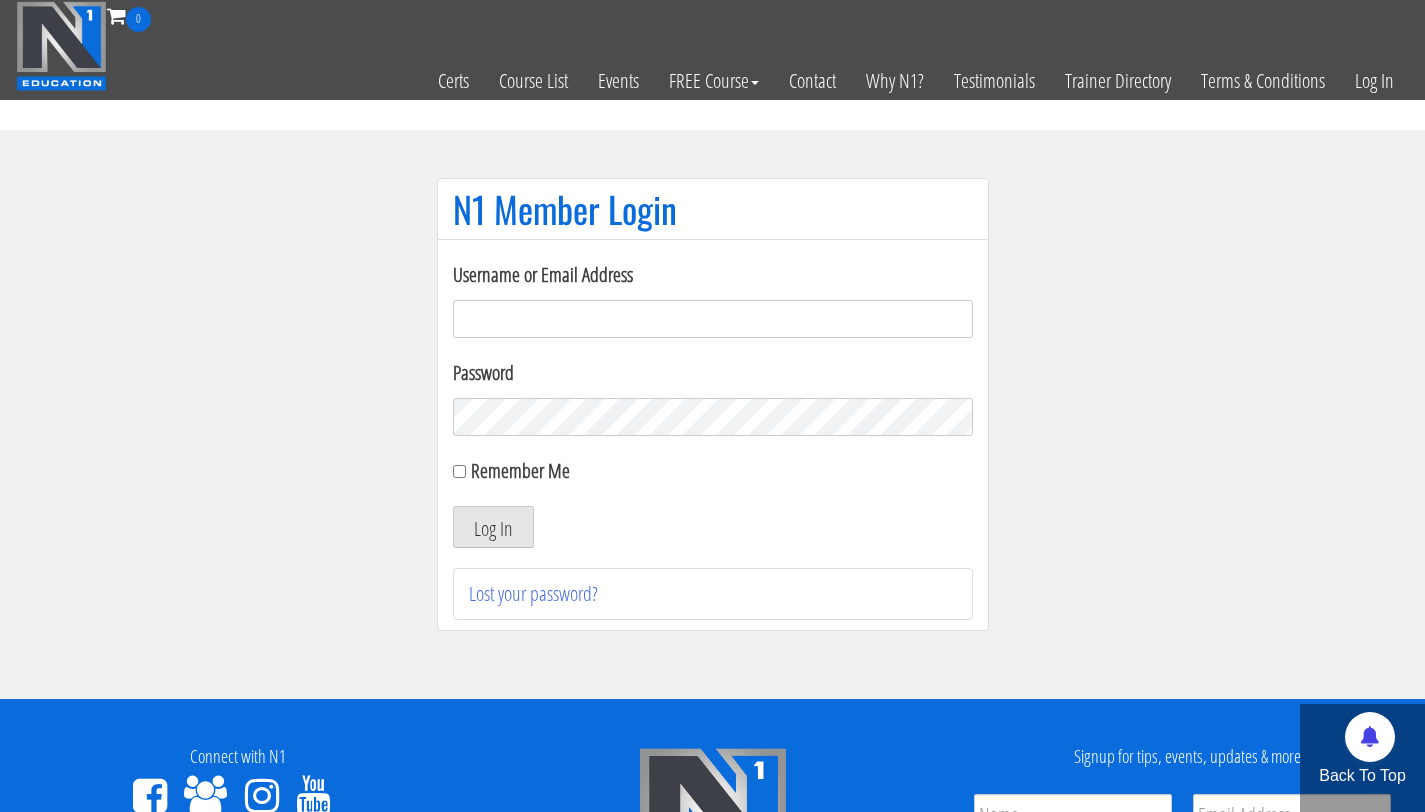 scroll, scrollTop: 0, scrollLeft: 0, axis: both 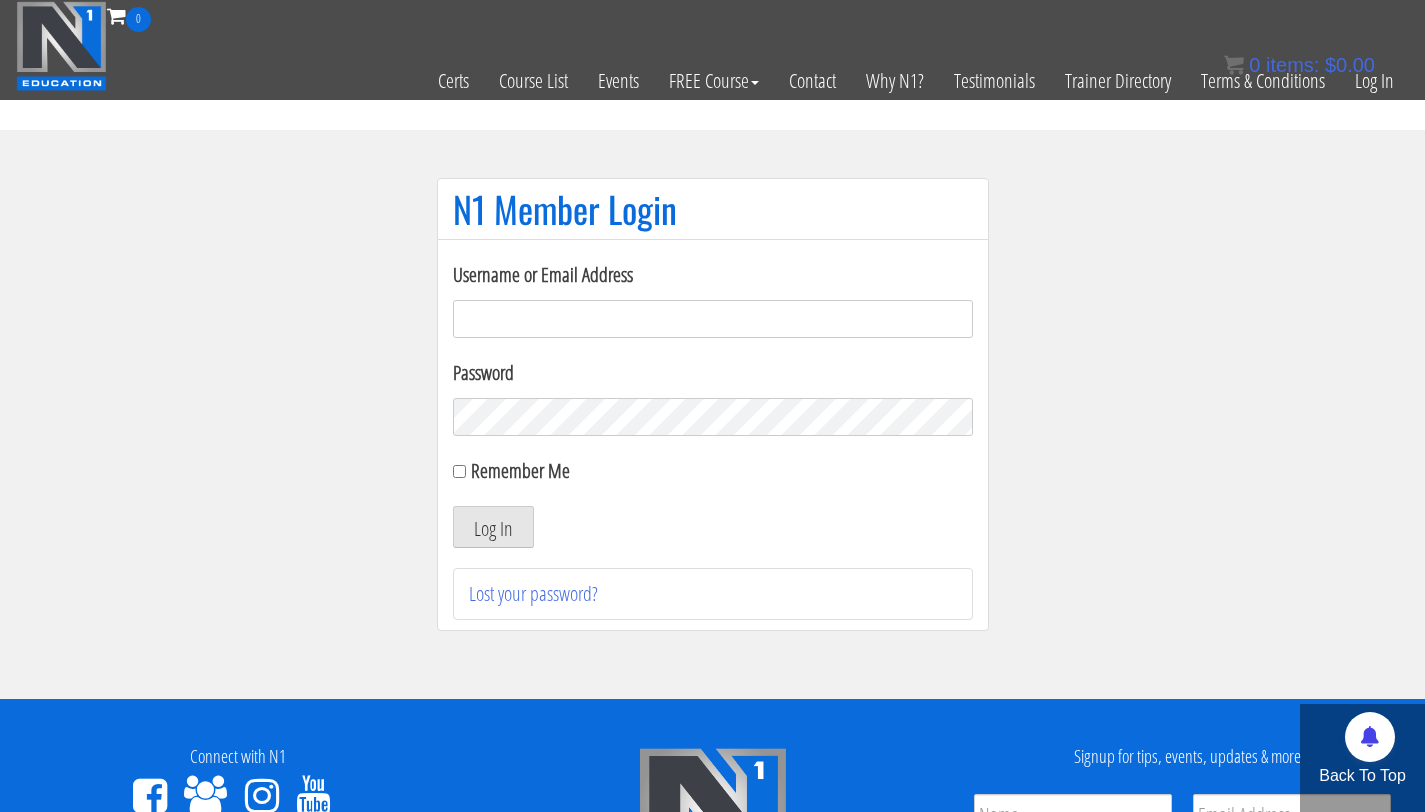 type on "info@example.com" 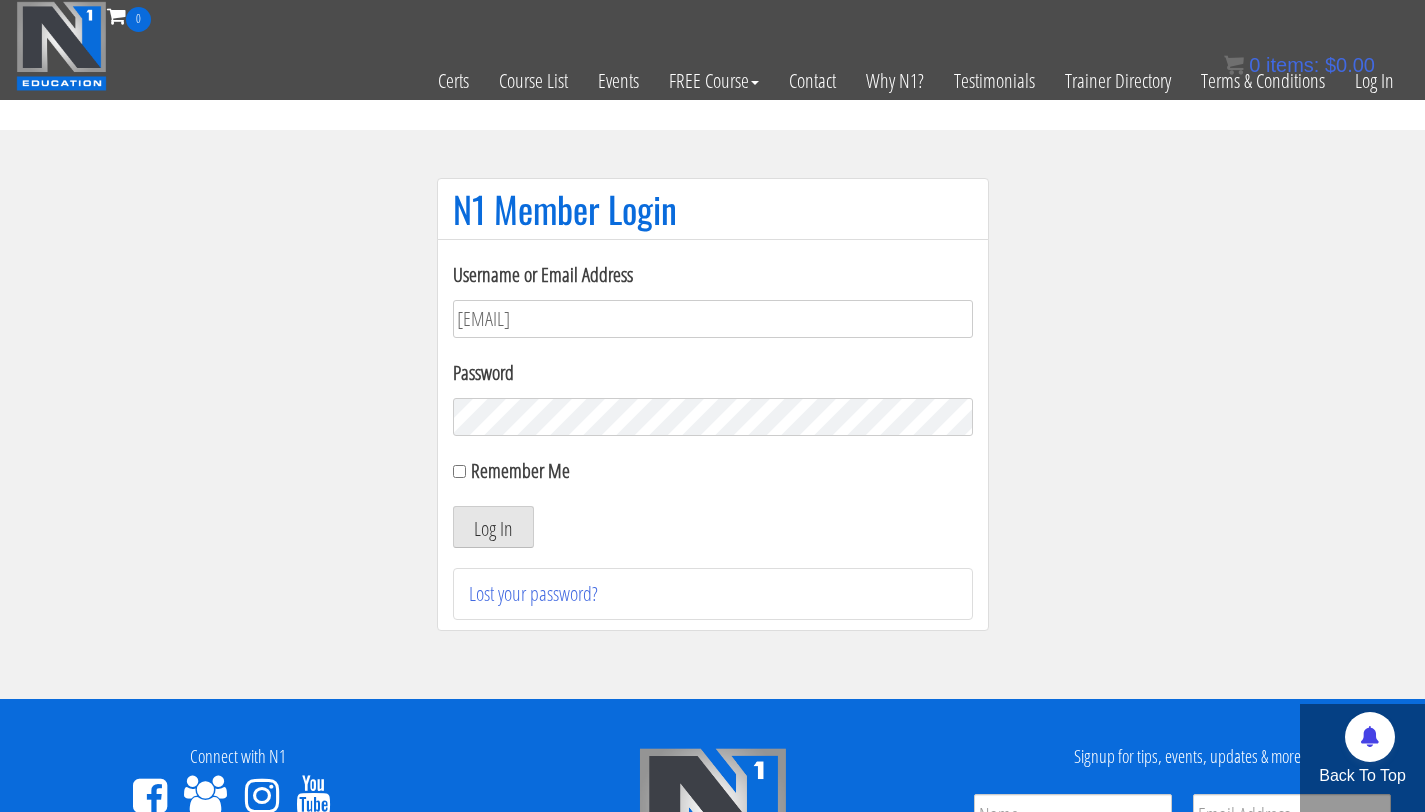 click on "Log In" at bounding box center [493, 527] 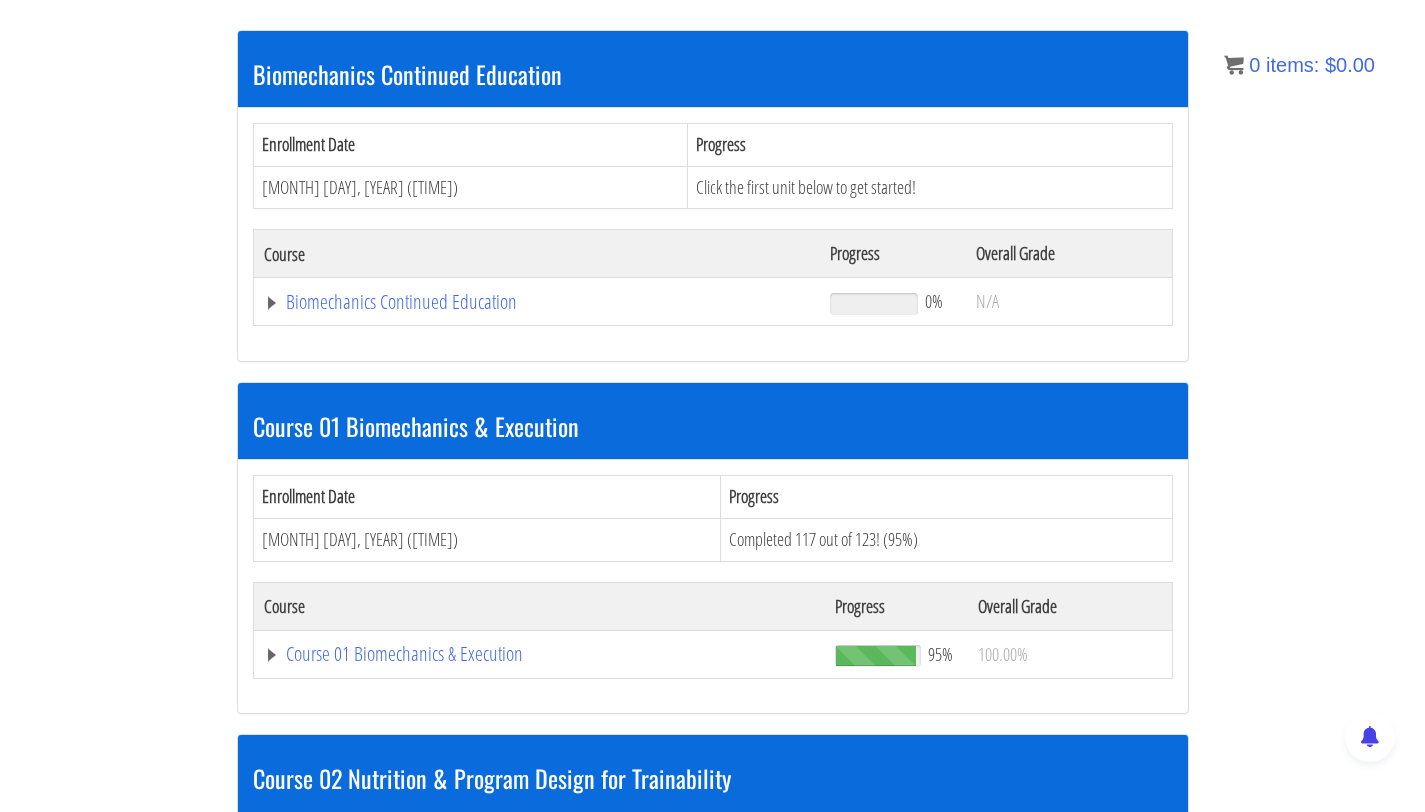 scroll, scrollTop: 395, scrollLeft: 0, axis: vertical 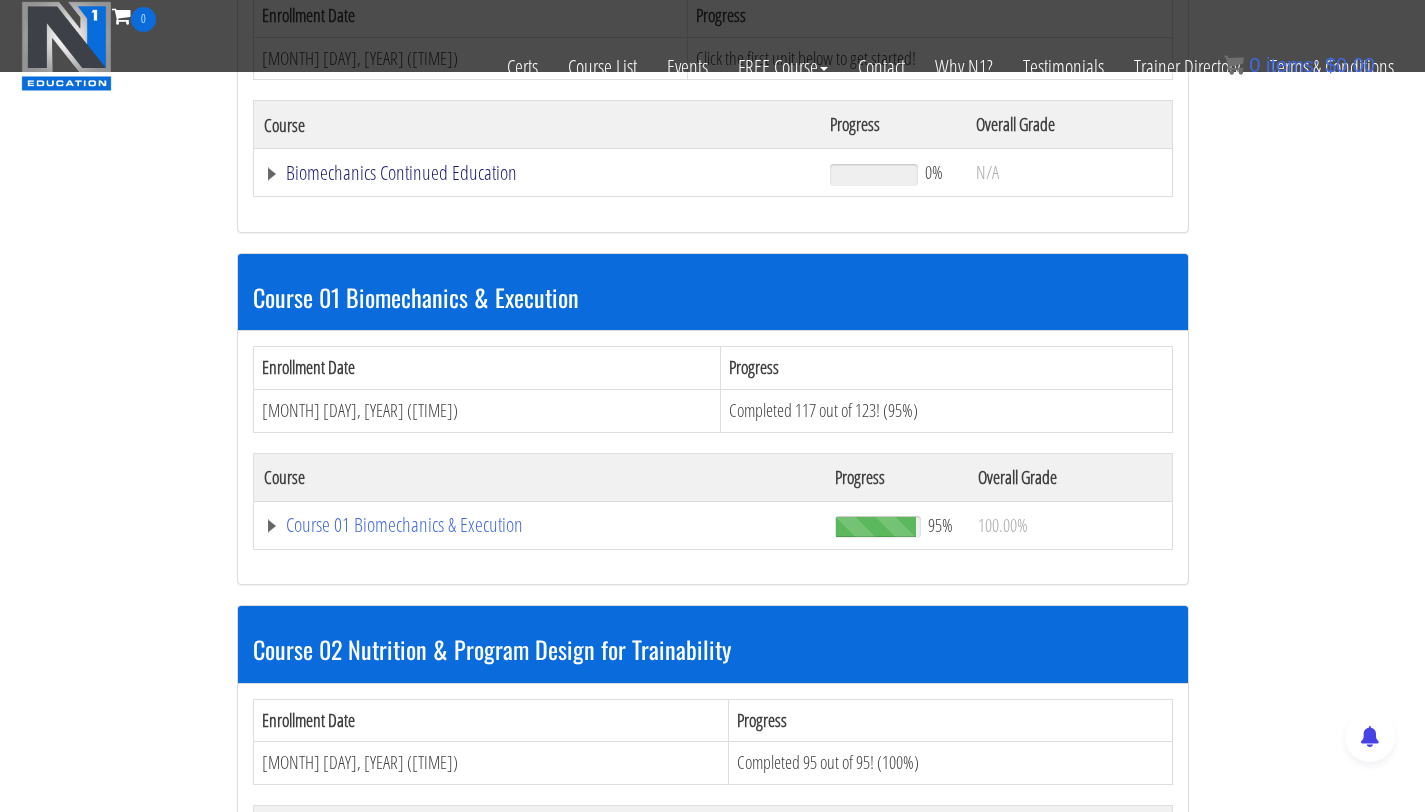 click on "Biomechanics Continued Education" at bounding box center (537, 173) 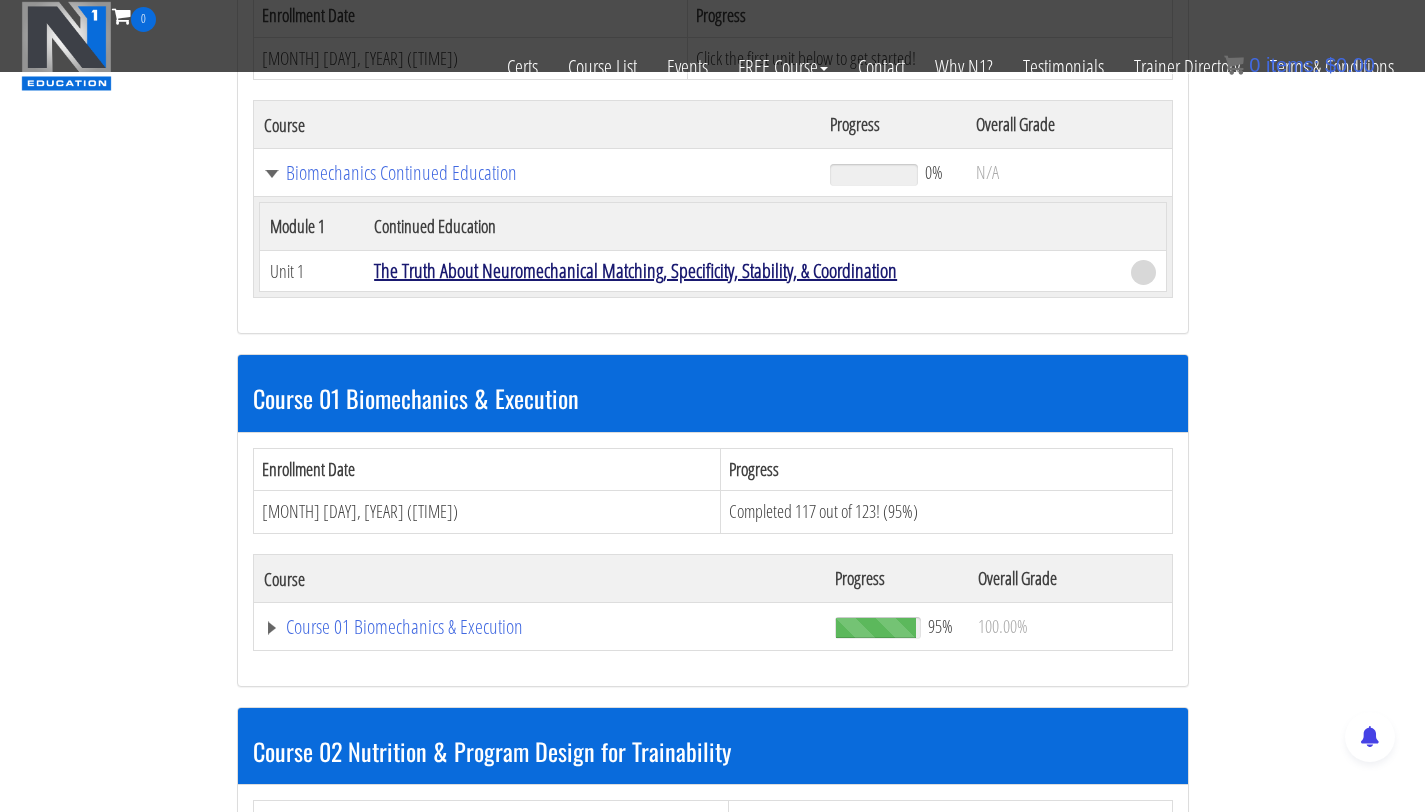 click on "The Truth About Neuromechanical Matching, Specificity, Stability, & Coordination" at bounding box center [635, 270] 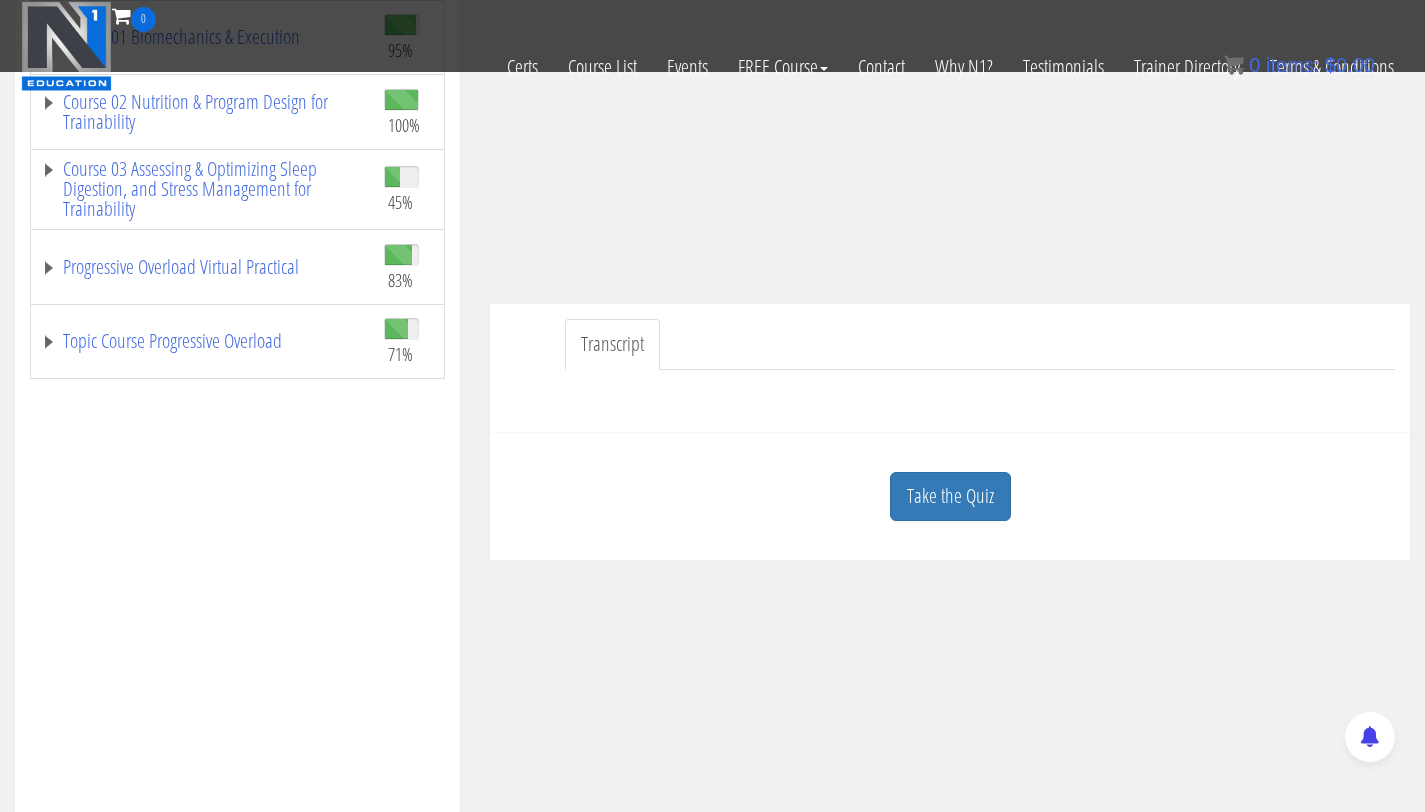 scroll, scrollTop: 351, scrollLeft: 0, axis: vertical 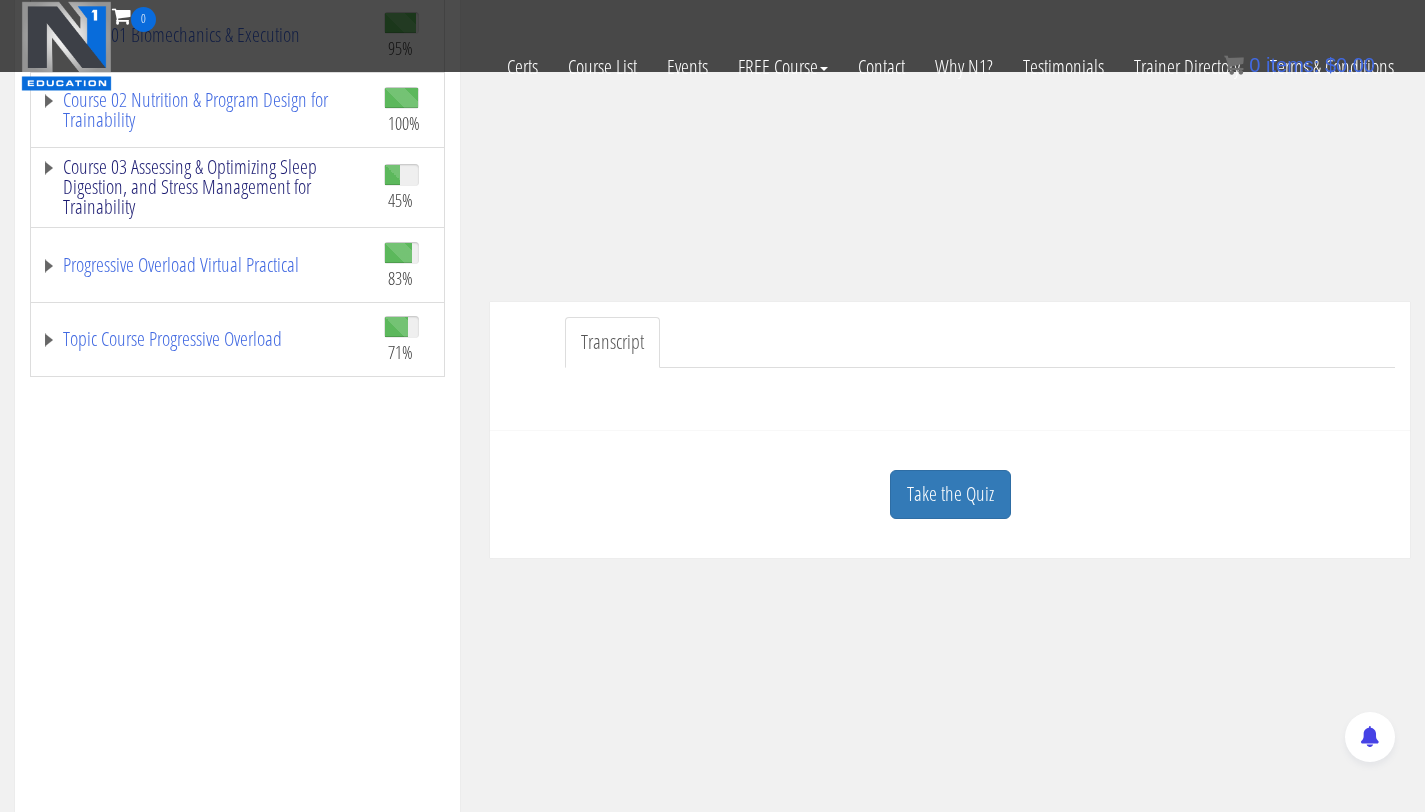 click on "Course 03 Assessing & Optimizing Sleep Digestion, and Stress Management for Trainability" at bounding box center (202, 187) 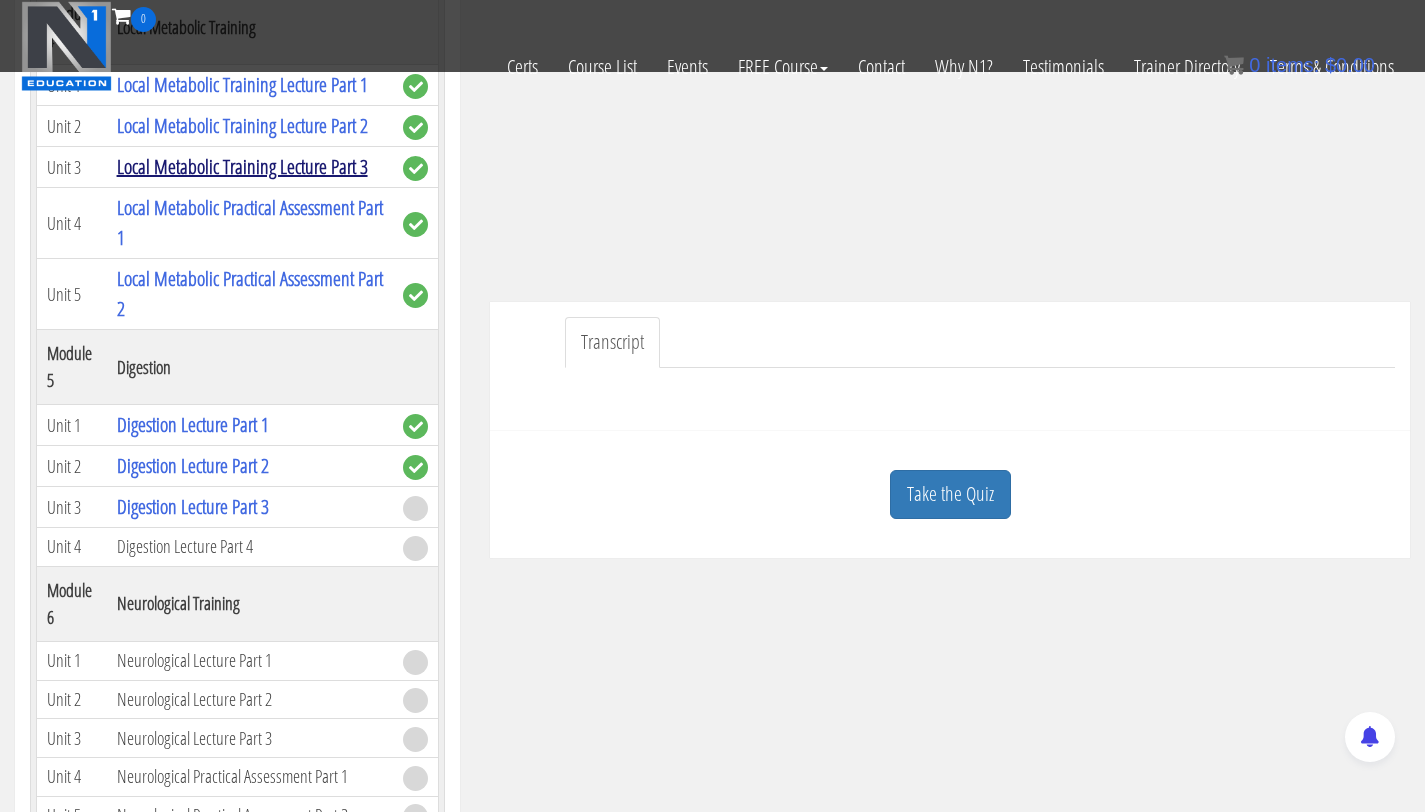 scroll, scrollTop: 1380, scrollLeft: 0, axis: vertical 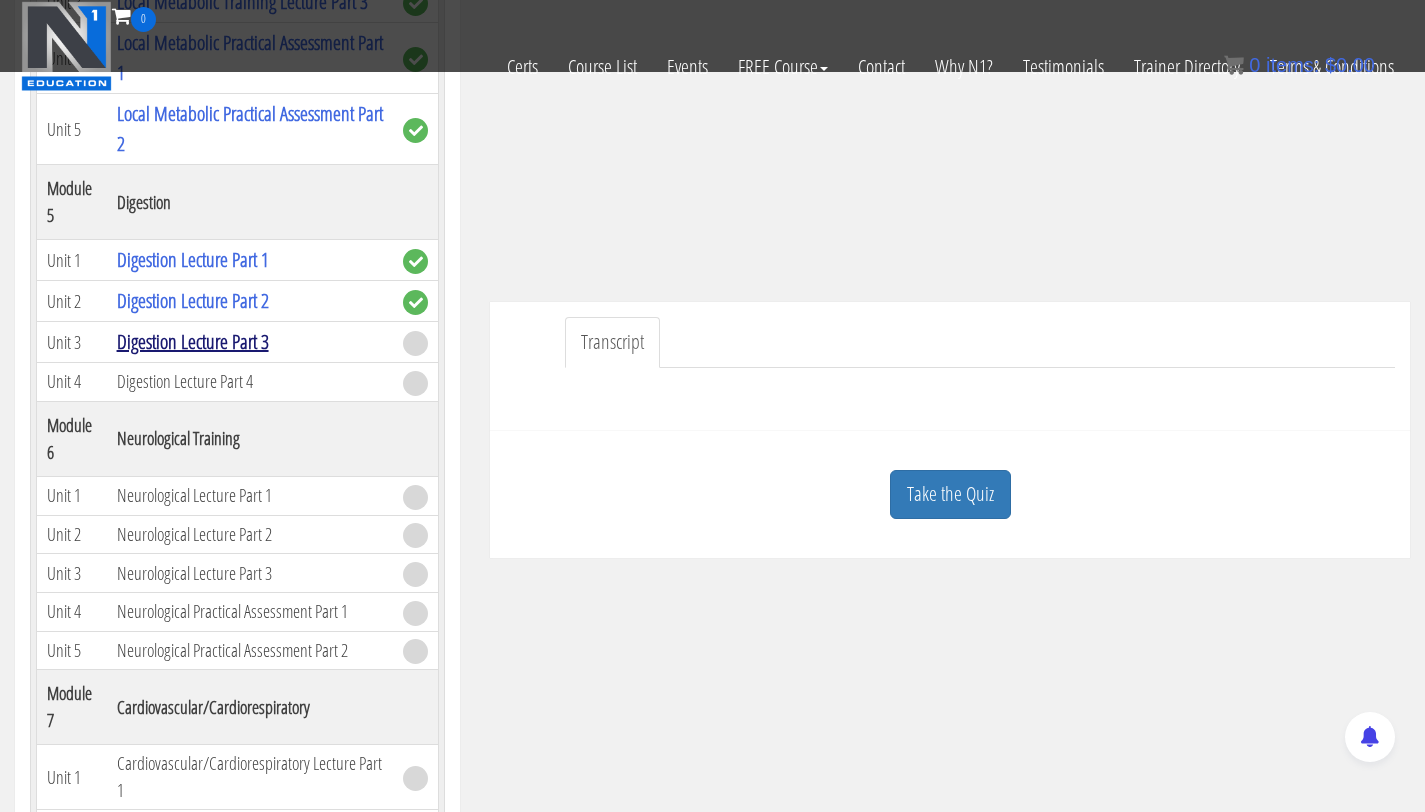 click on "Digestion Lecture Part 3" at bounding box center [193, 341] 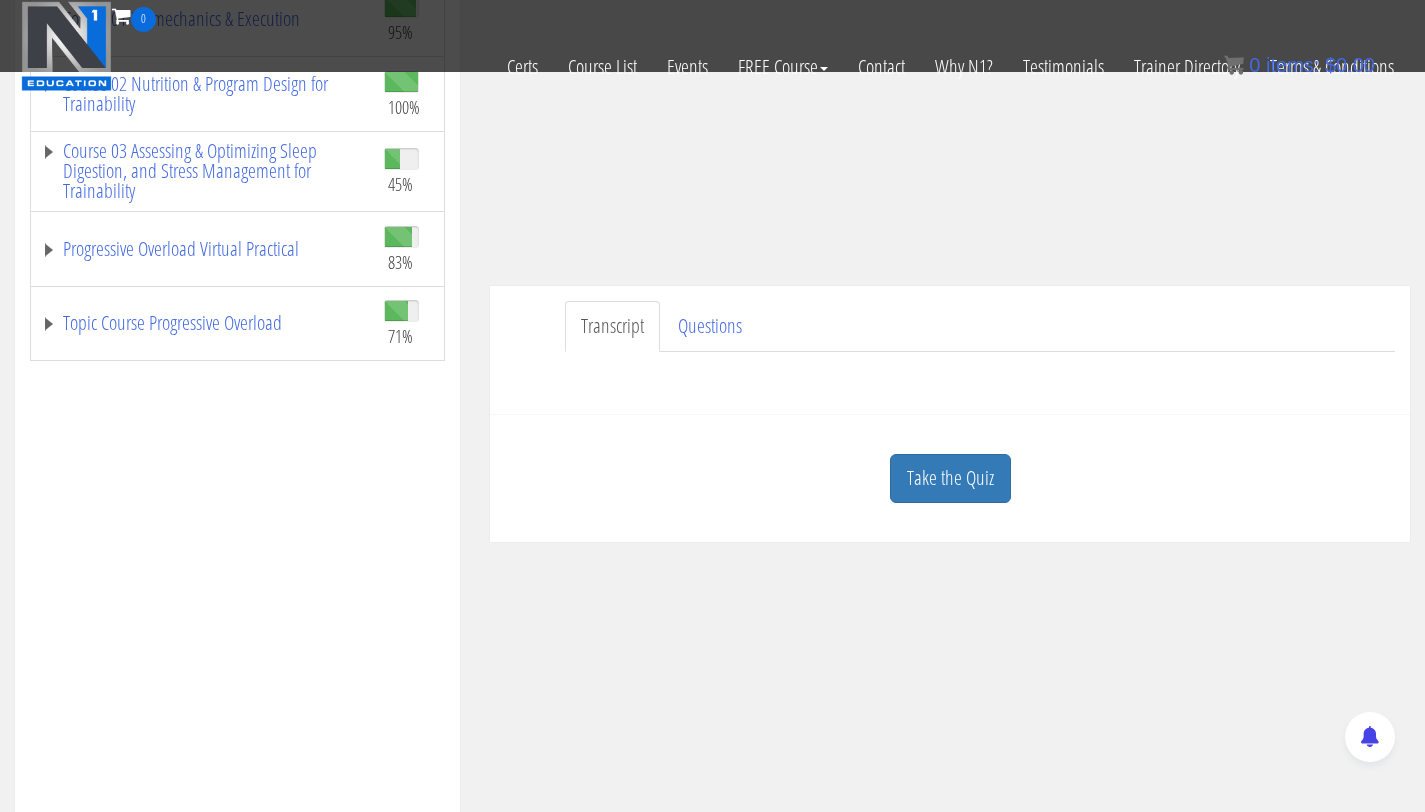 scroll, scrollTop: 434, scrollLeft: 0, axis: vertical 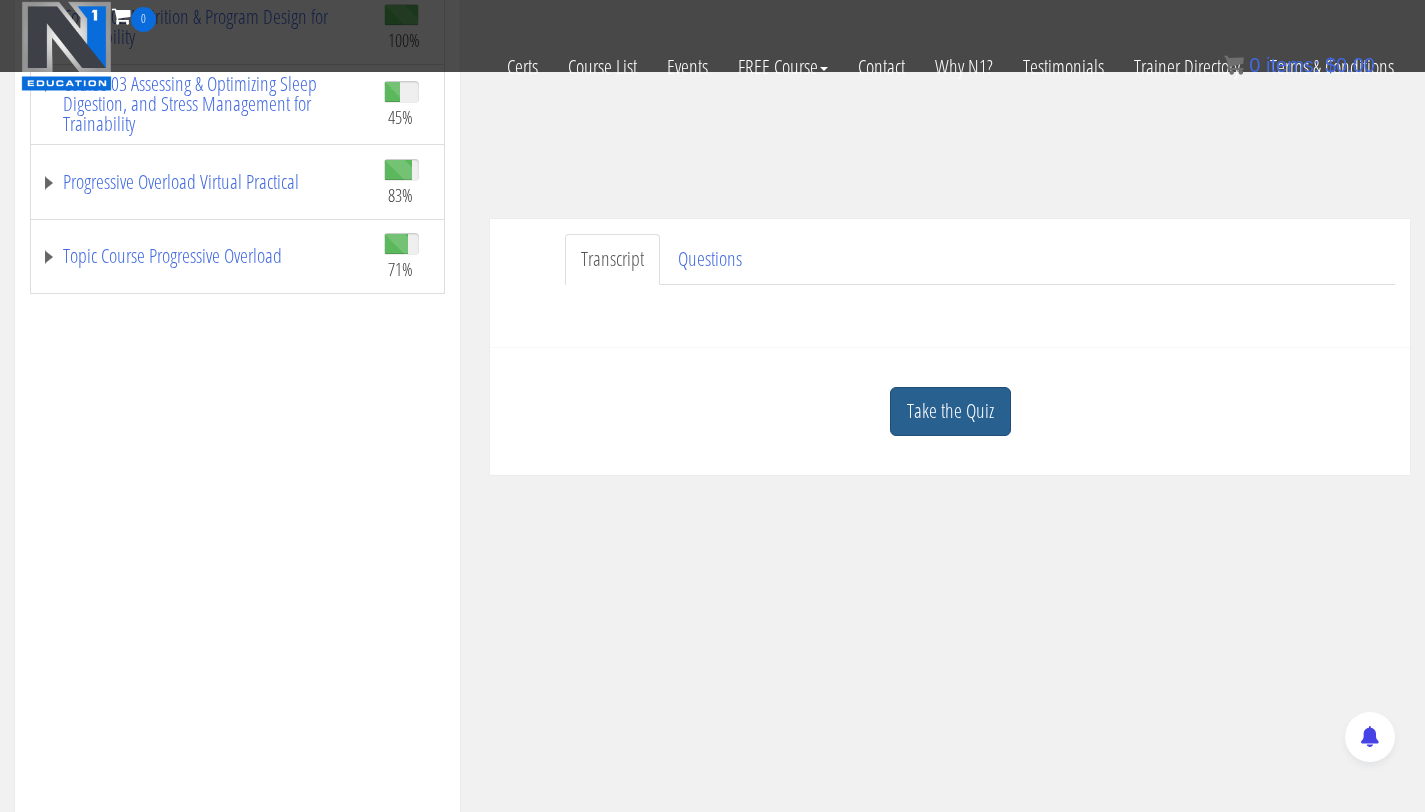 click on "Take the Quiz" at bounding box center [950, 411] 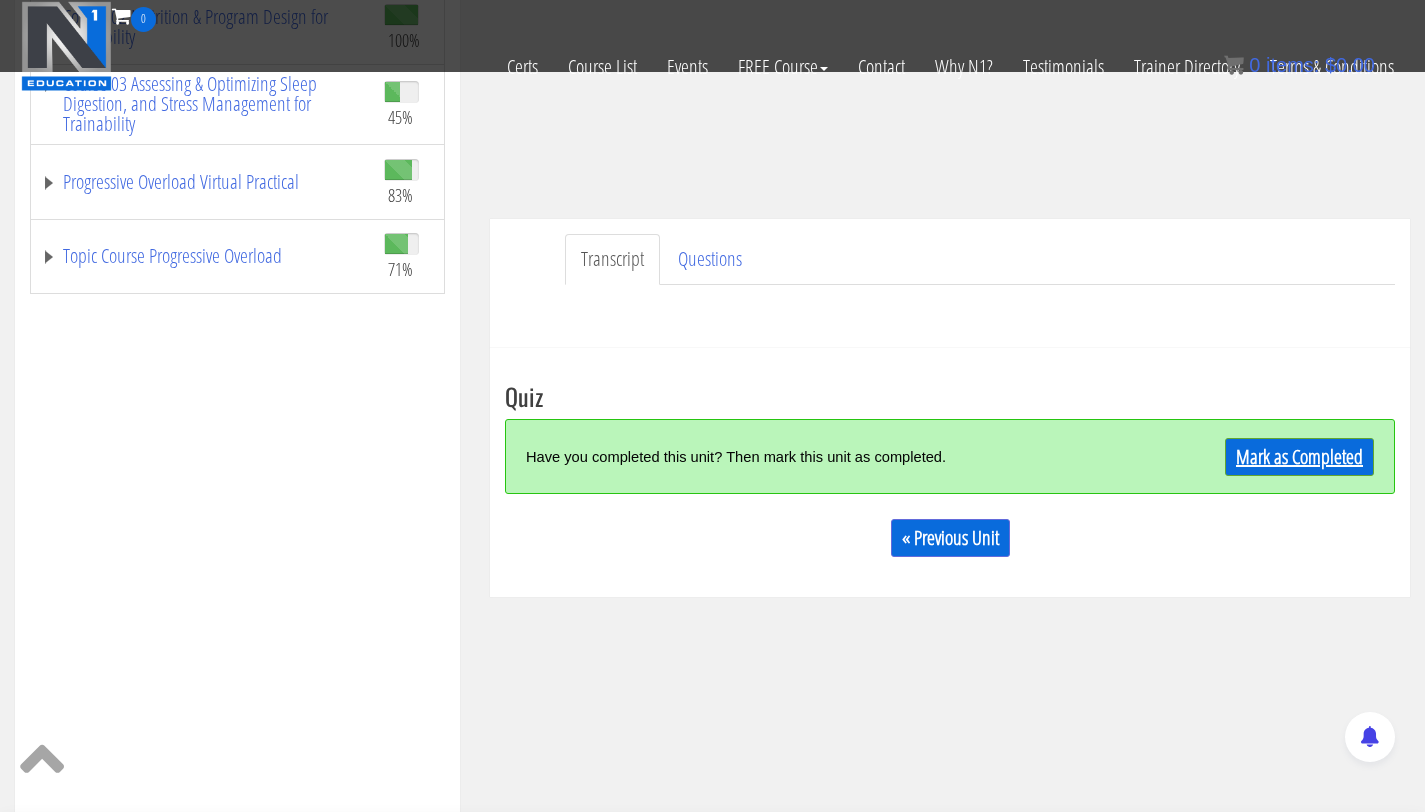 click on "Mark as Completed" at bounding box center [1299, 457] 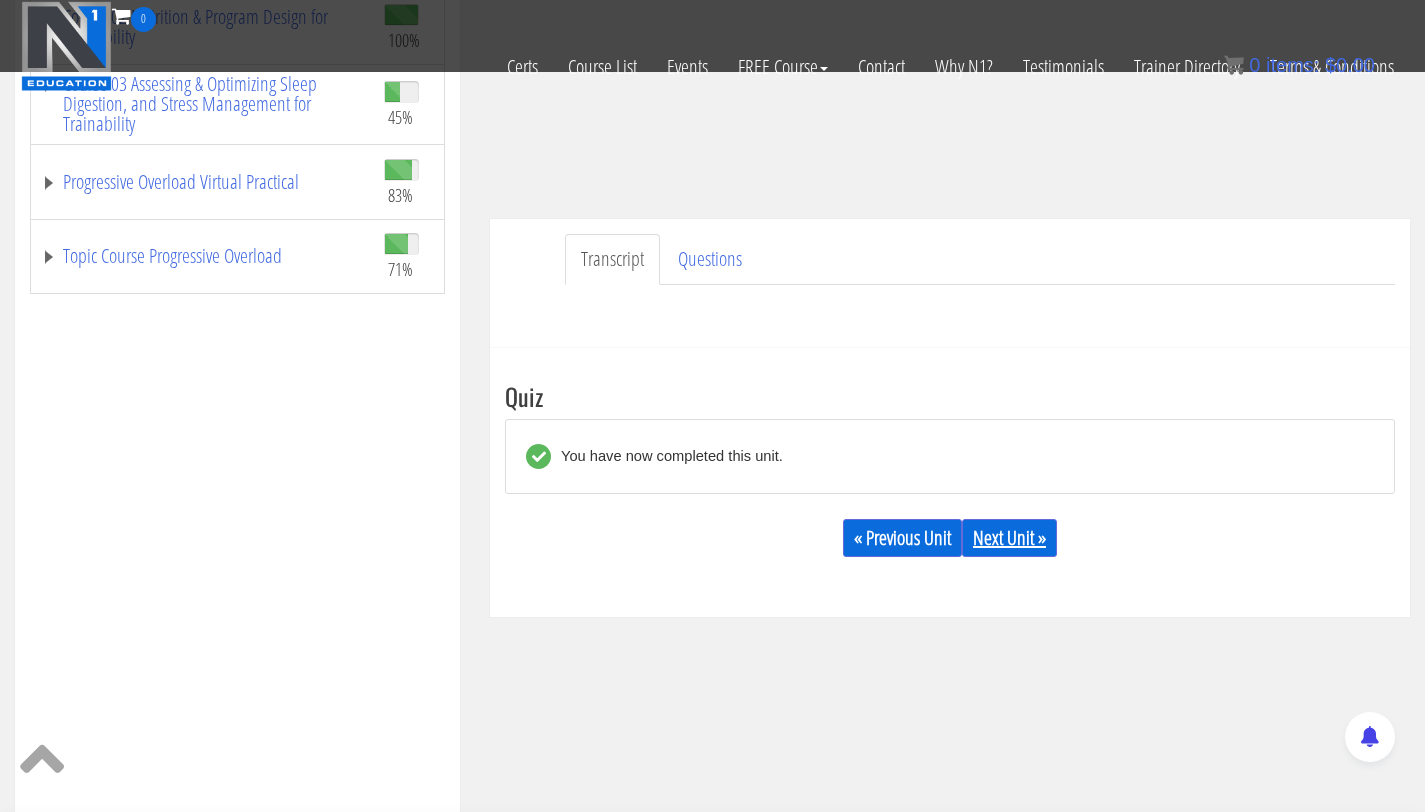click on "Next Unit »" at bounding box center [1009, 538] 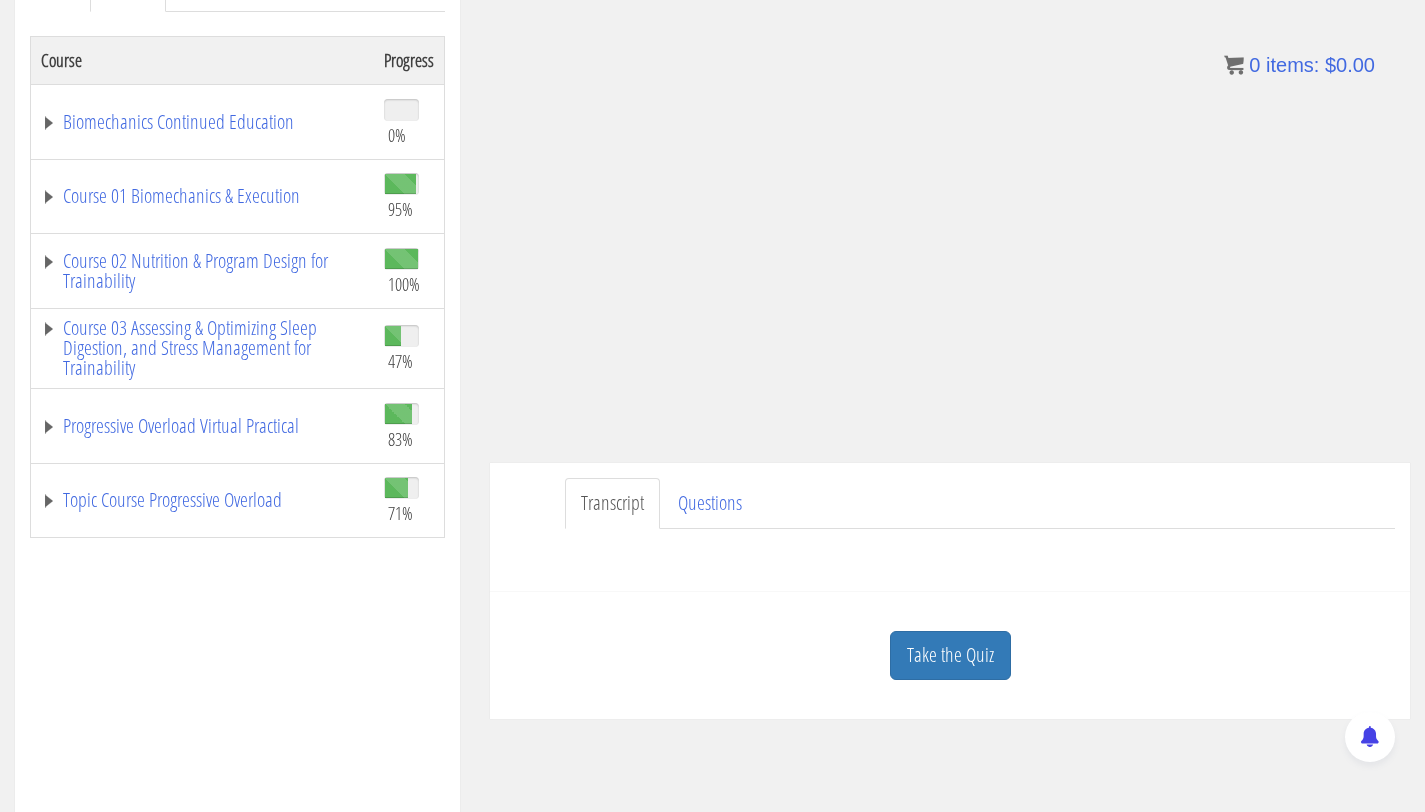 scroll, scrollTop: 316, scrollLeft: 0, axis: vertical 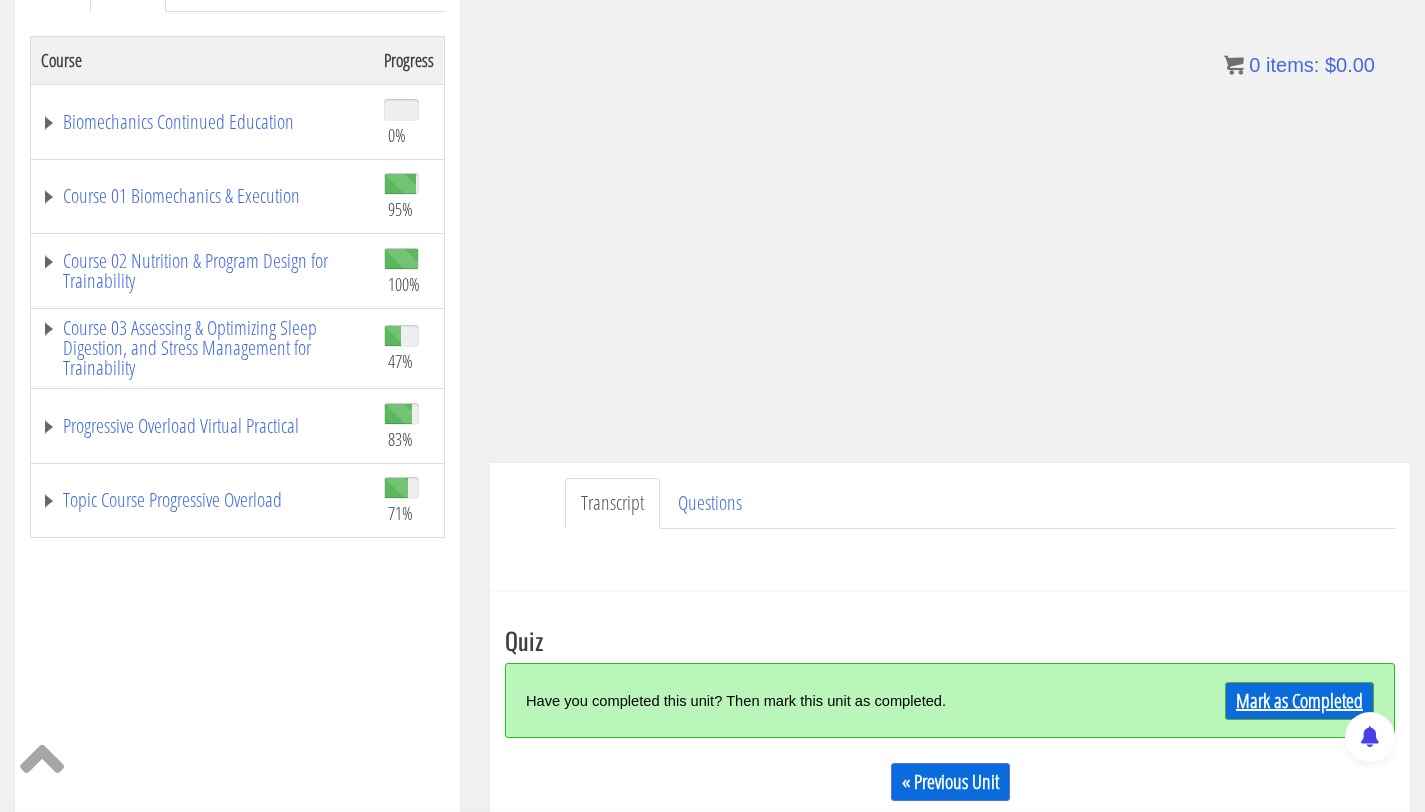 click on "Mark as Completed" at bounding box center (1299, 701) 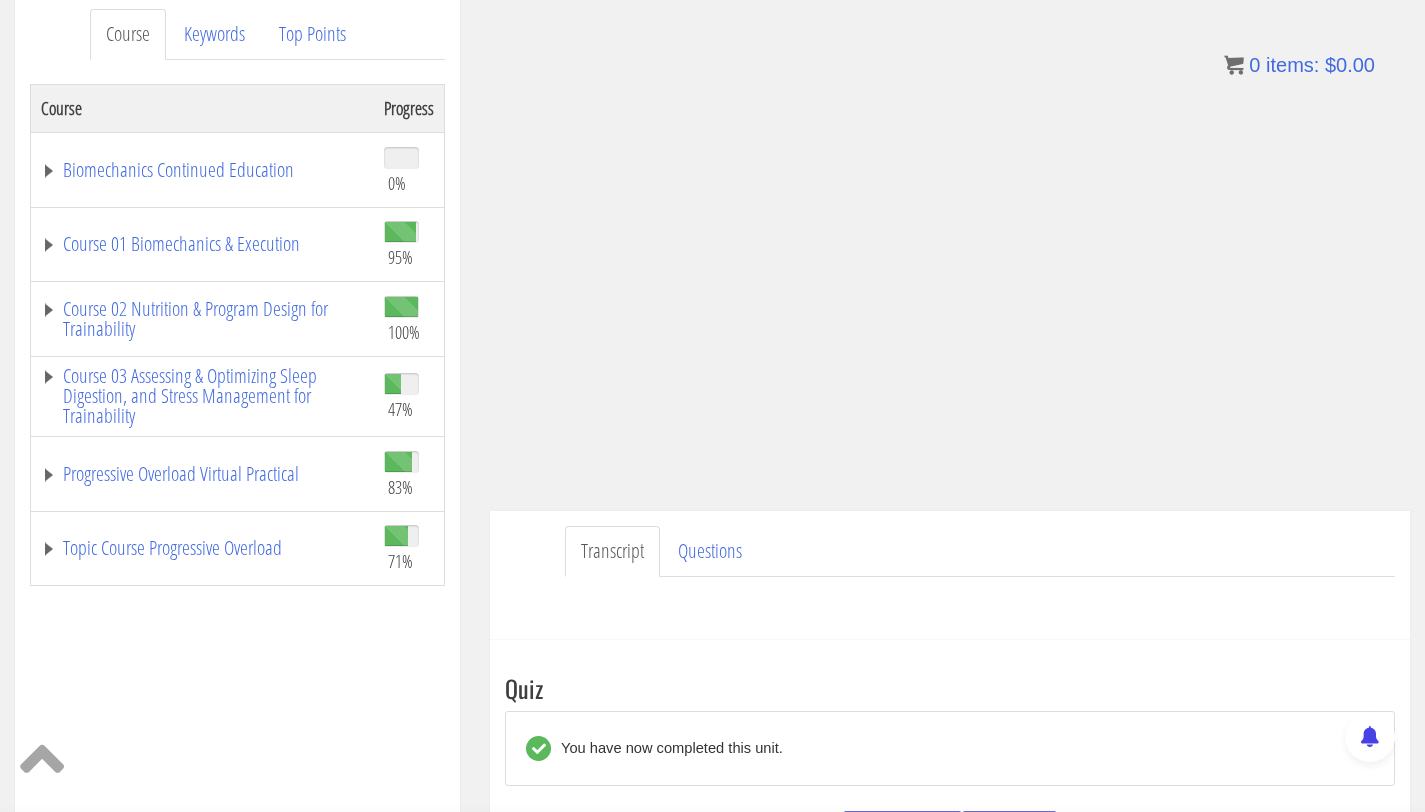 scroll, scrollTop: 276, scrollLeft: 0, axis: vertical 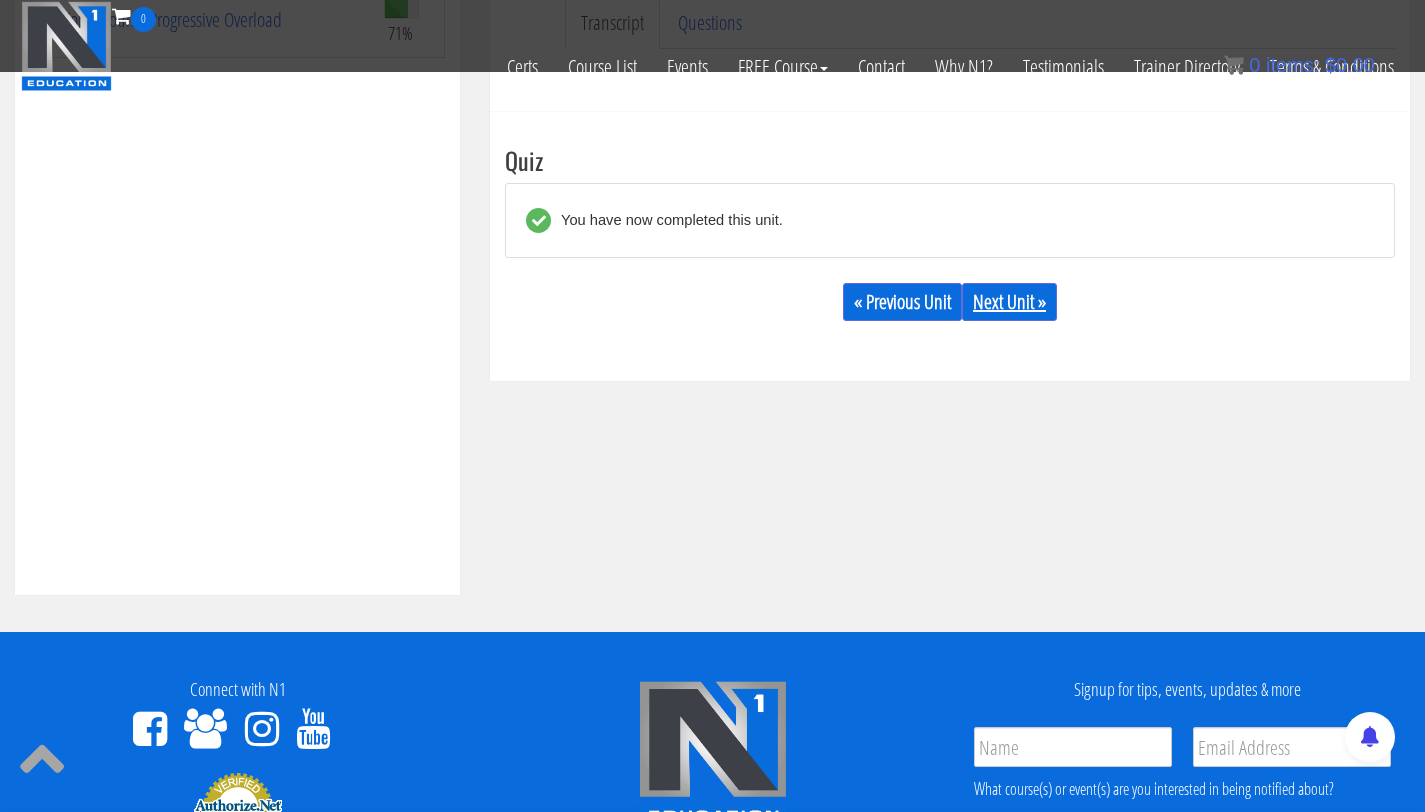 click on "Next Unit »" at bounding box center [1009, 302] 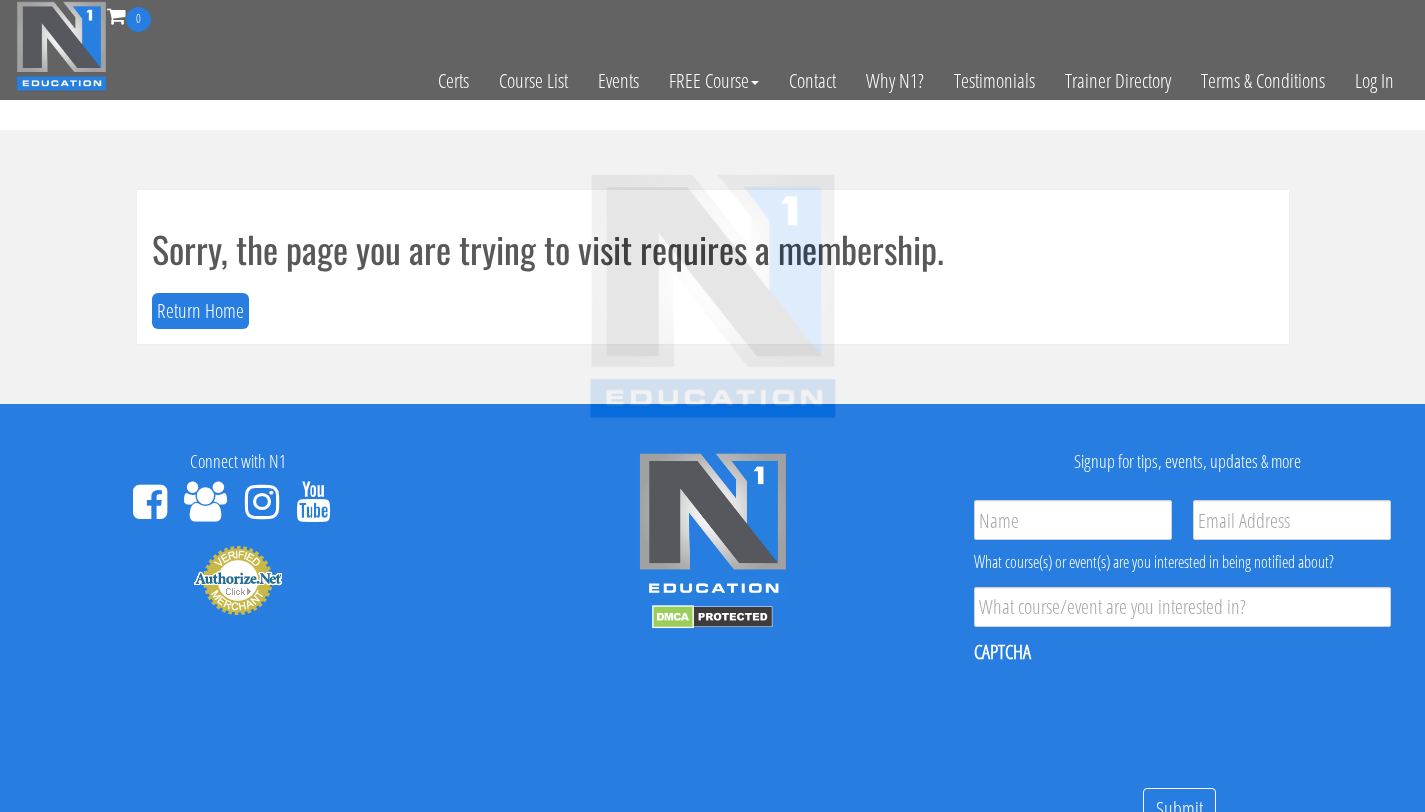 scroll, scrollTop: 0, scrollLeft: 0, axis: both 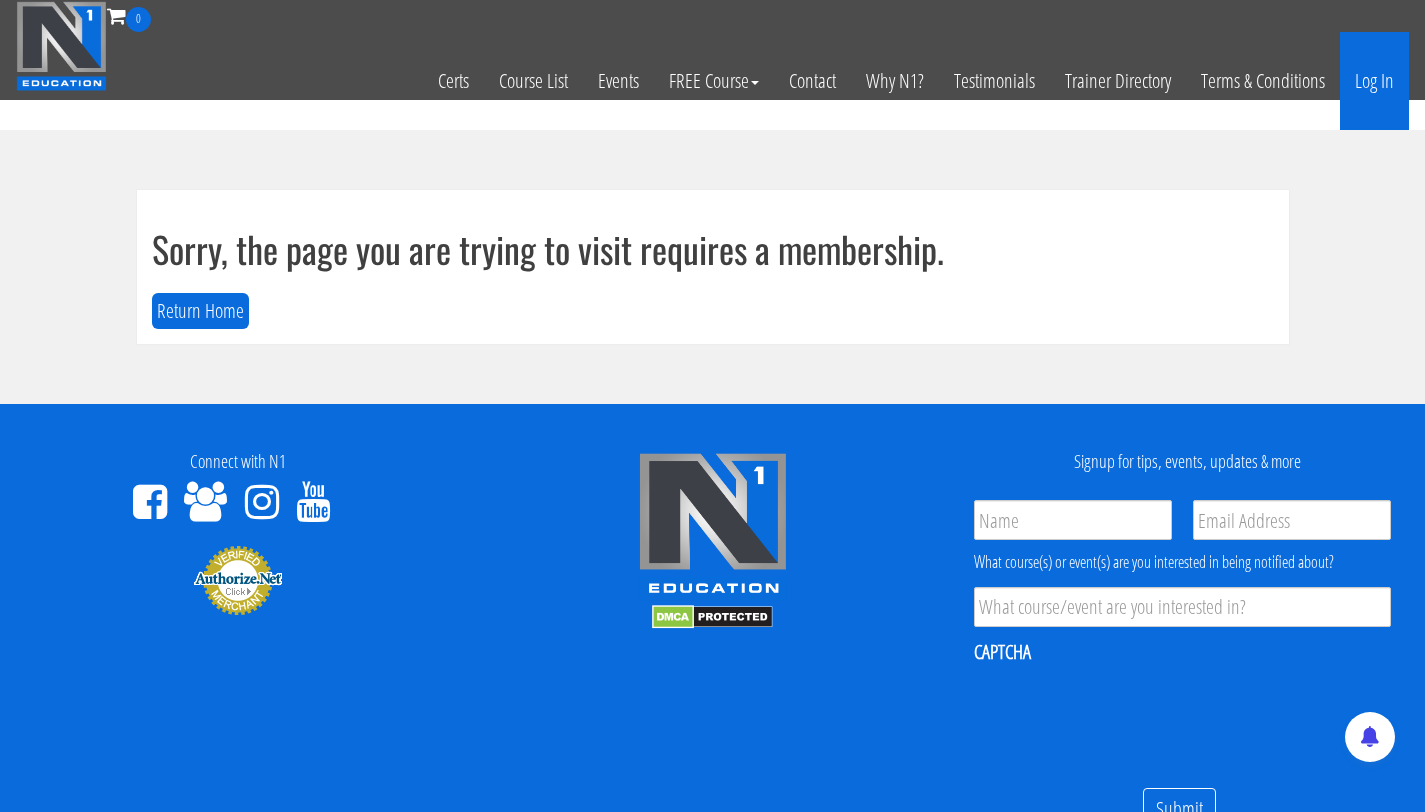 click on "Log In" at bounding box center (1374, 81) 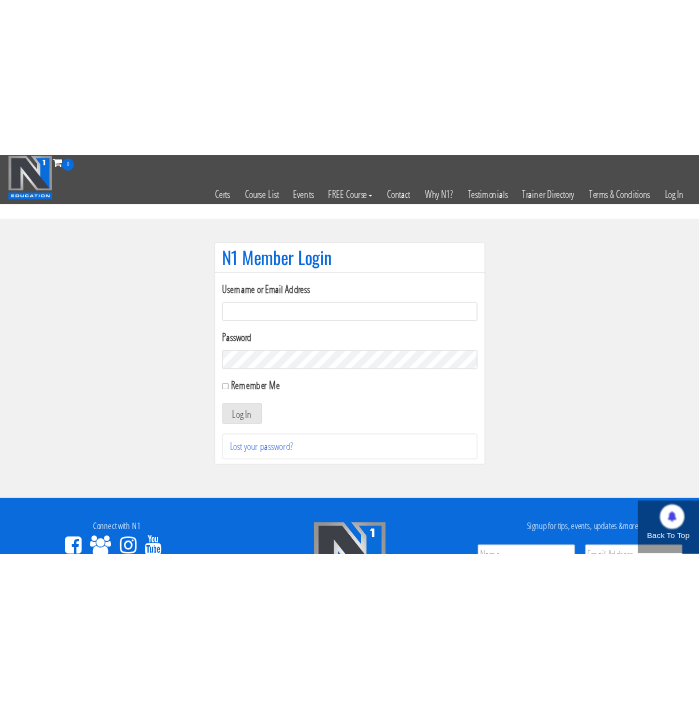 scroll, scrollTop: 0, scrollLeft: 0, axis: both 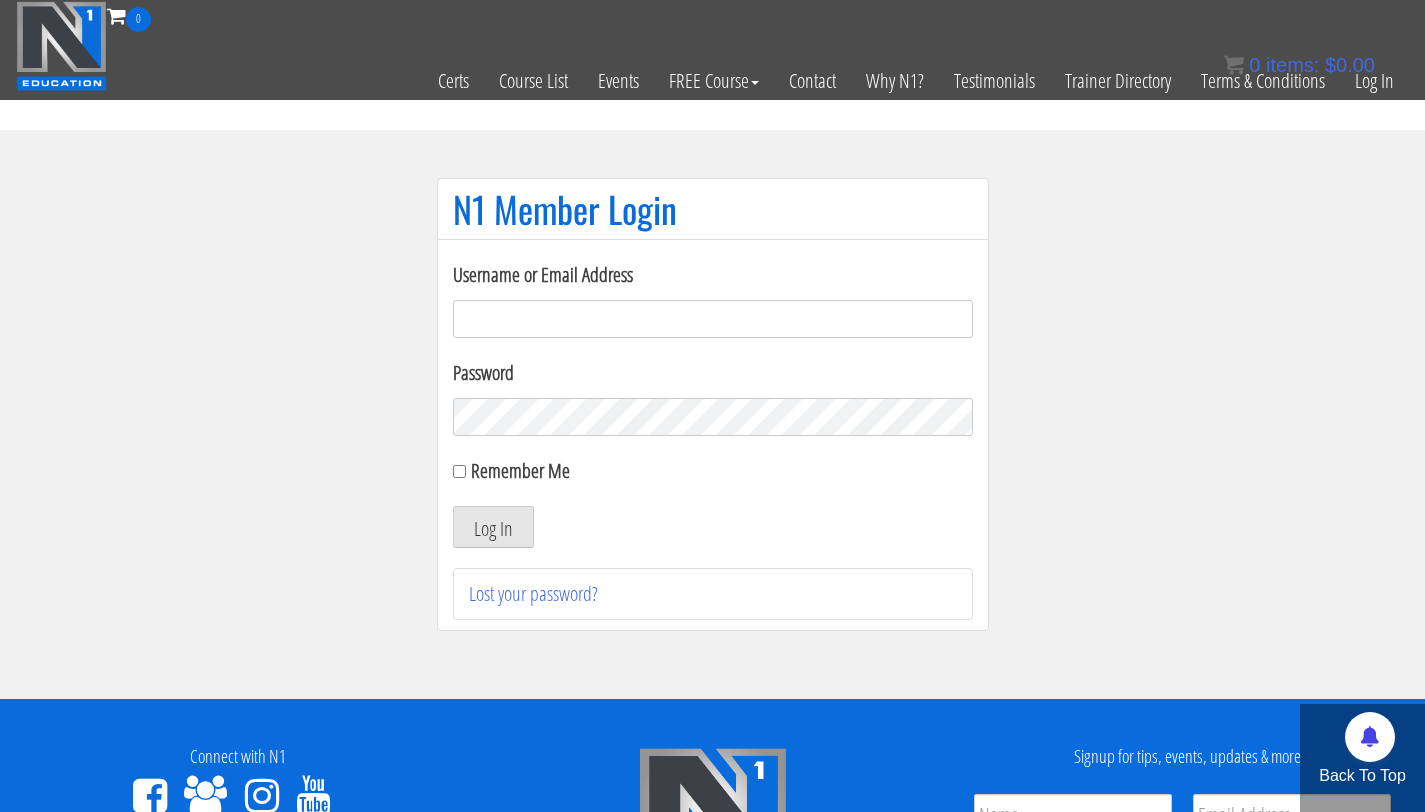 type on "info@fitbyjustus.nl" 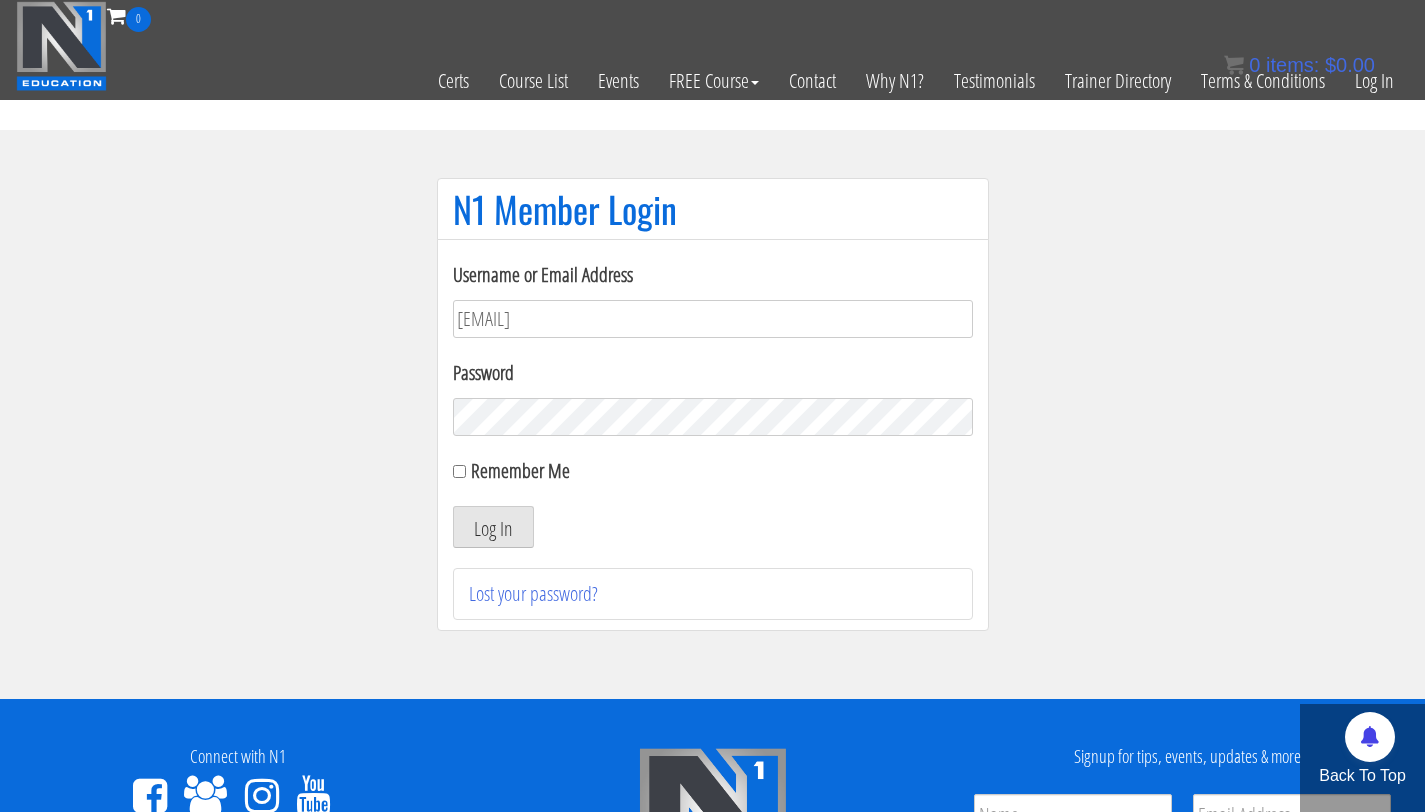 click on "Log In" at bounding box center [493, 527] 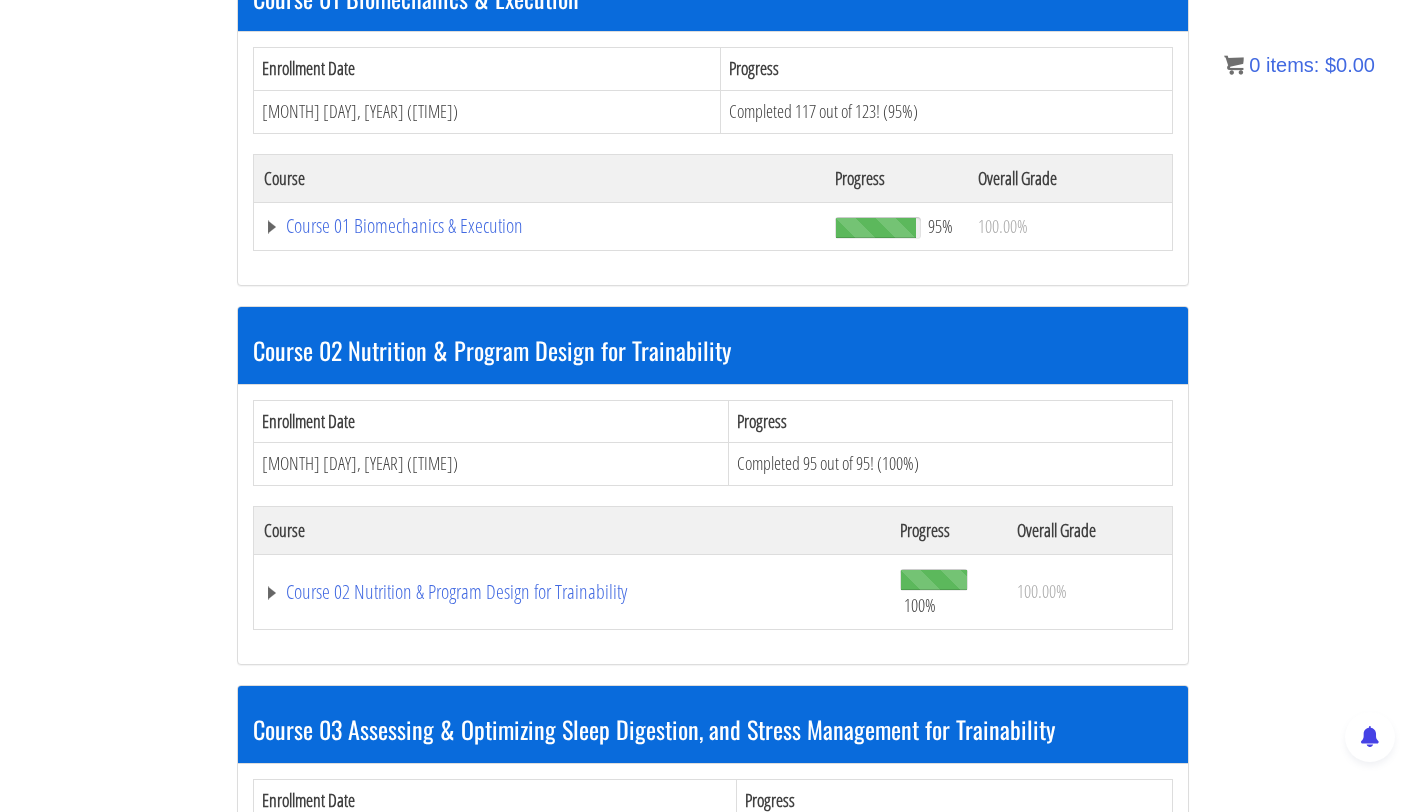 scroll, scrollTop: 1428, scrollLeft: 0, axis: vertical 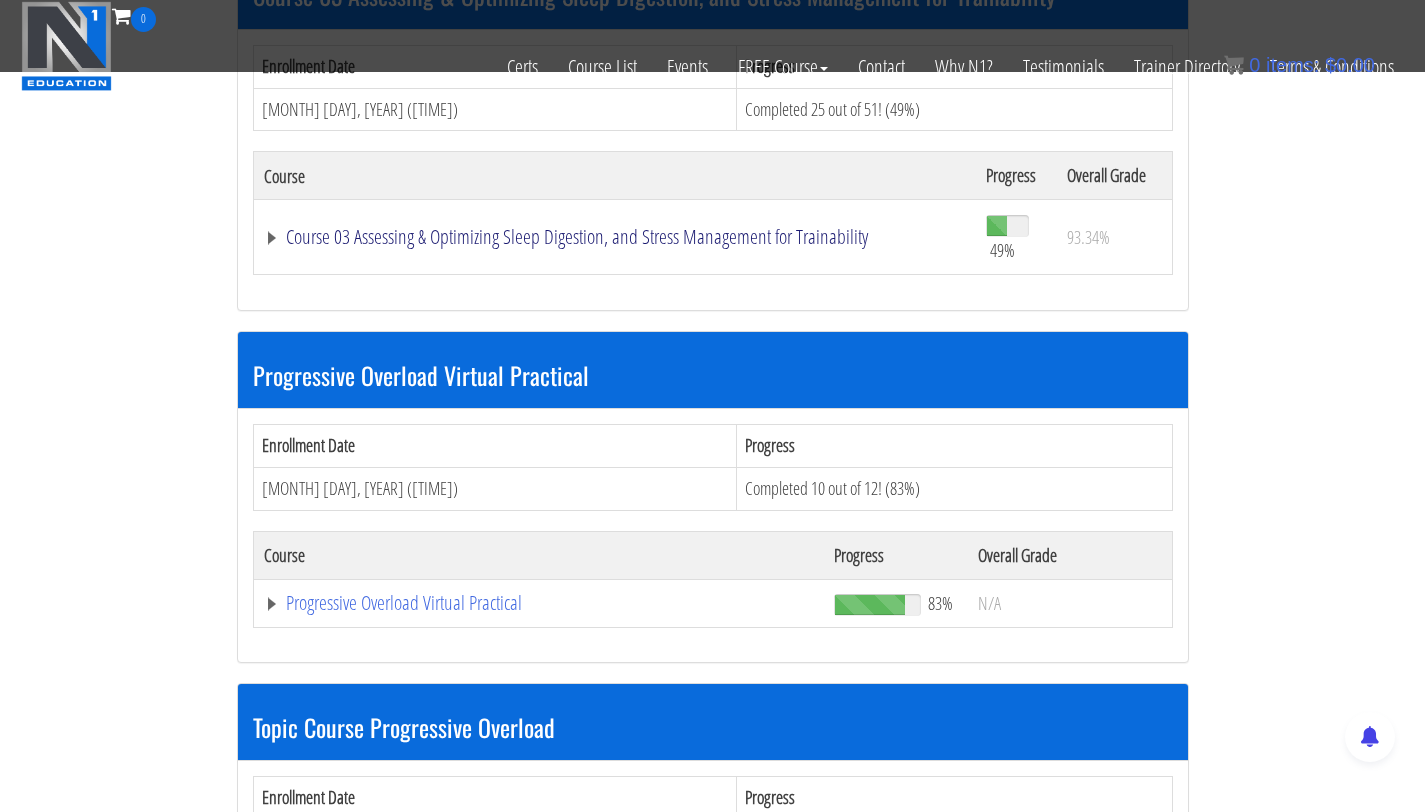 click on "Course 03 Assessing & Optimizing Sleep Digestion, and Stress Management for Trainability" at bounding box center (537, -860) 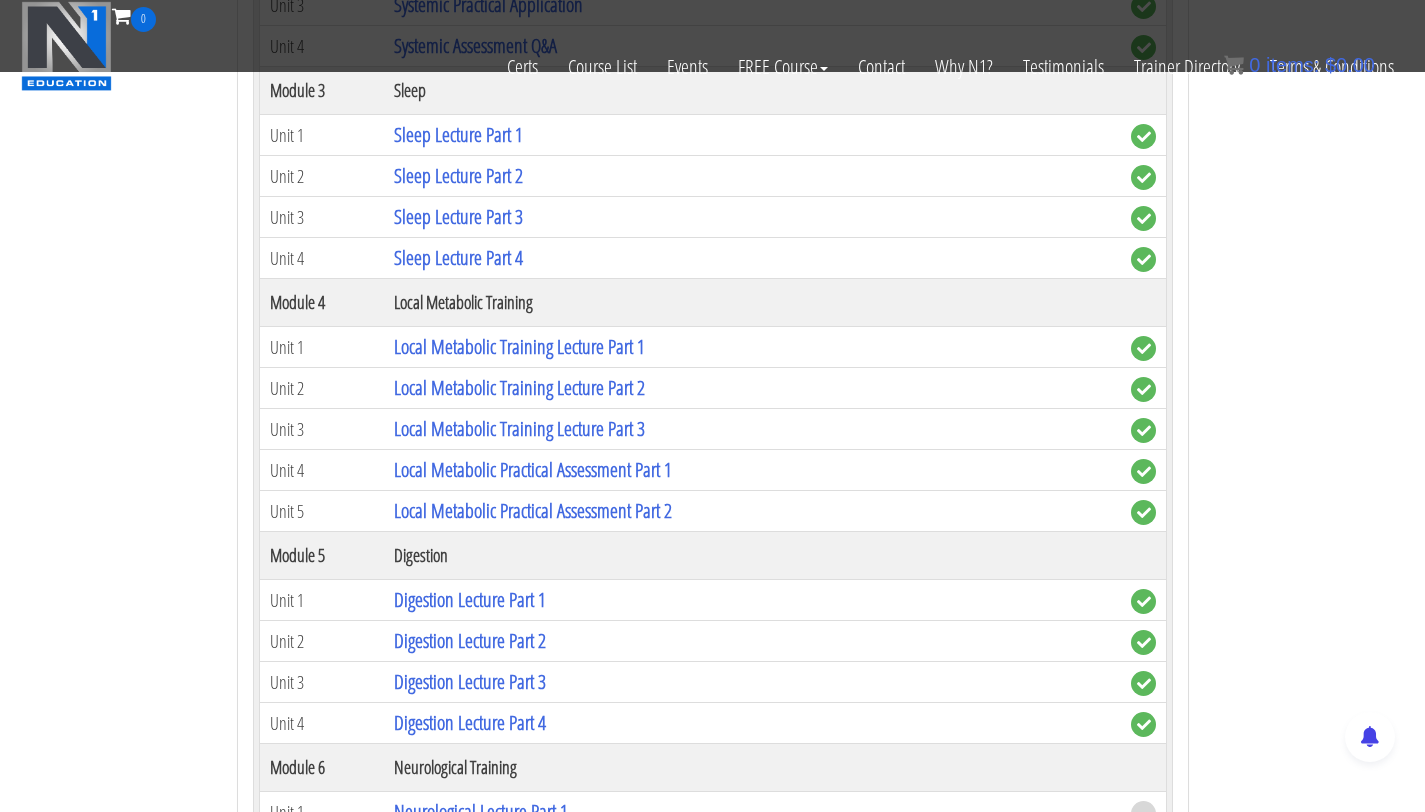 scroll, scrollTop: 2514, scrollLeft: 0, axis: vertical 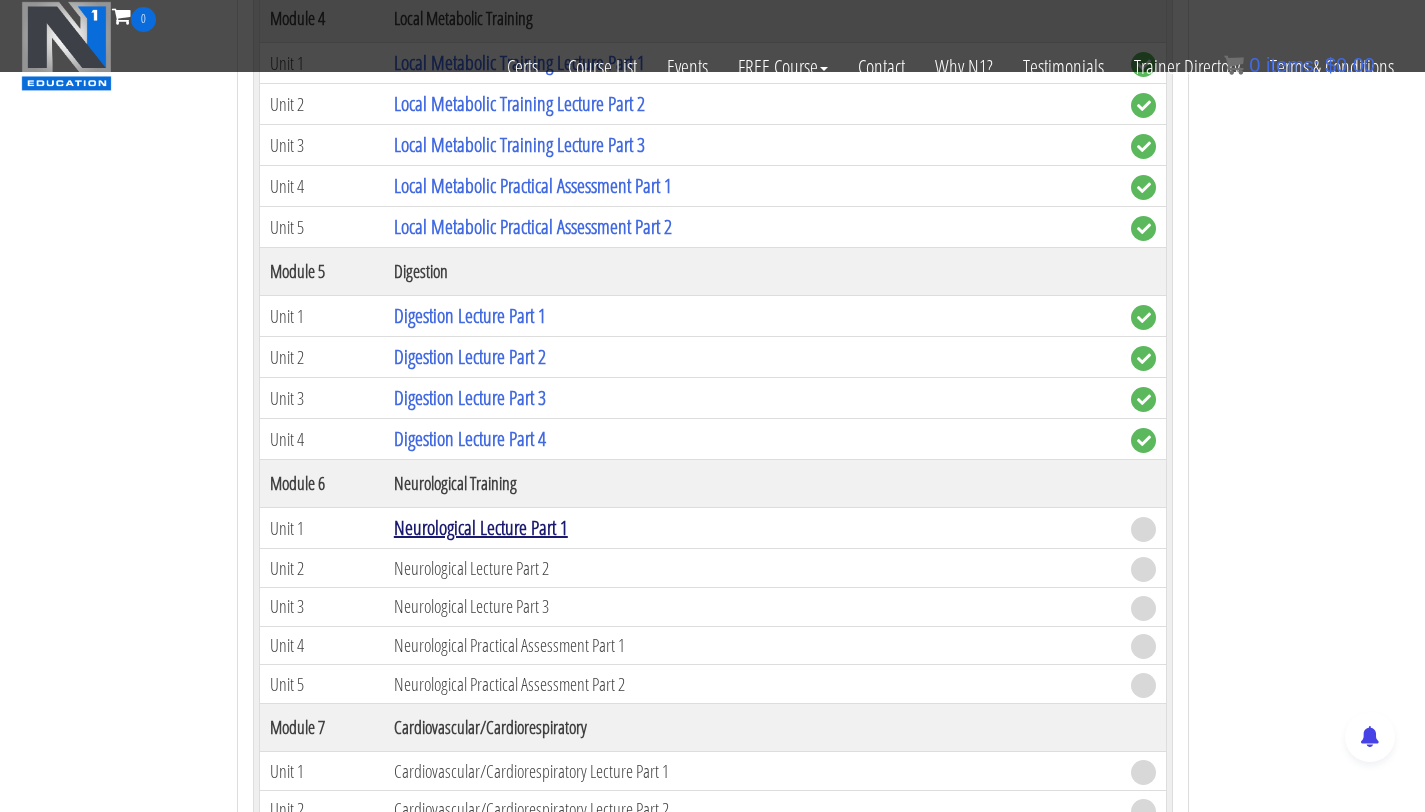 click on "Neurological Lecture Part 1" at bounding box center (481, 527) 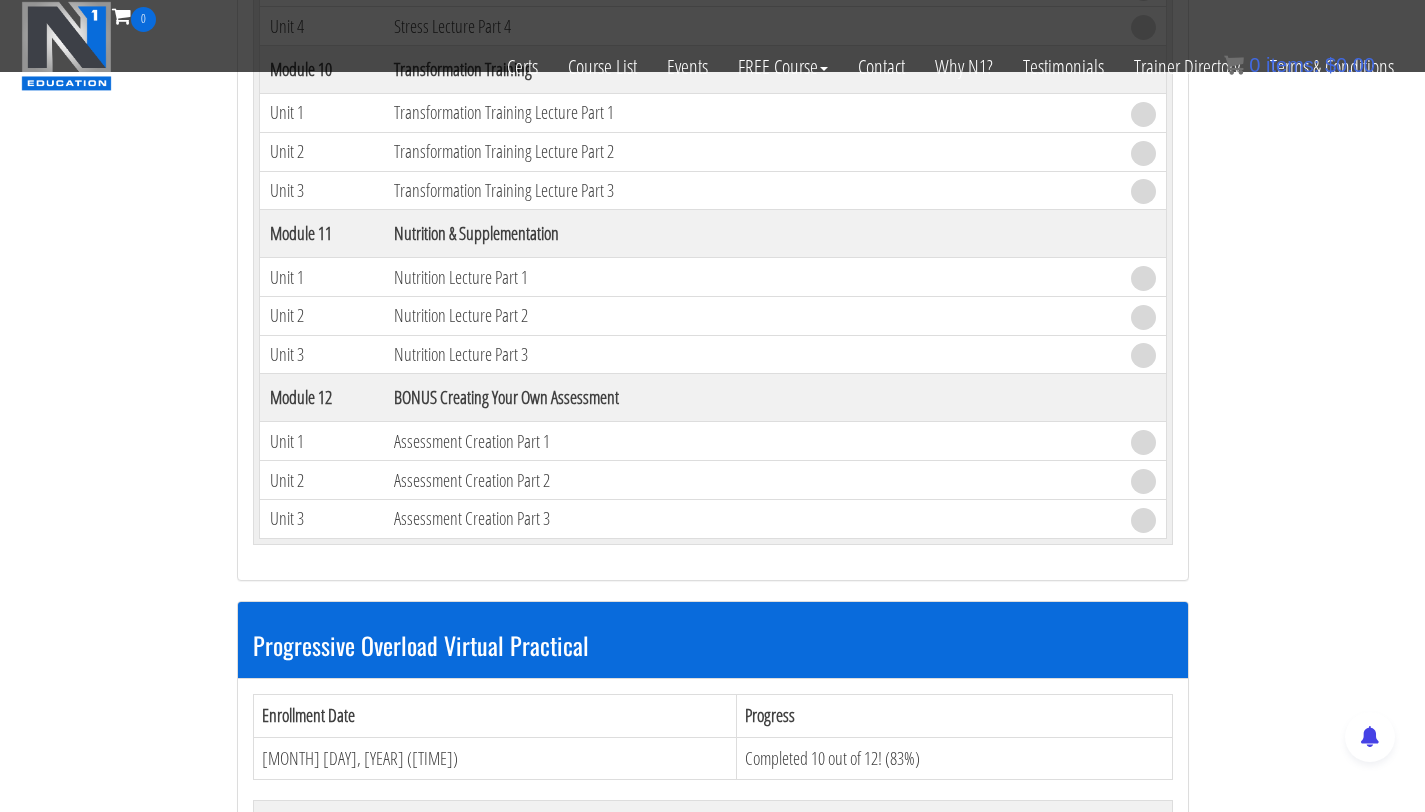 scroll, scrollTop: 3802, scrollLeft: 0, axis: vertical 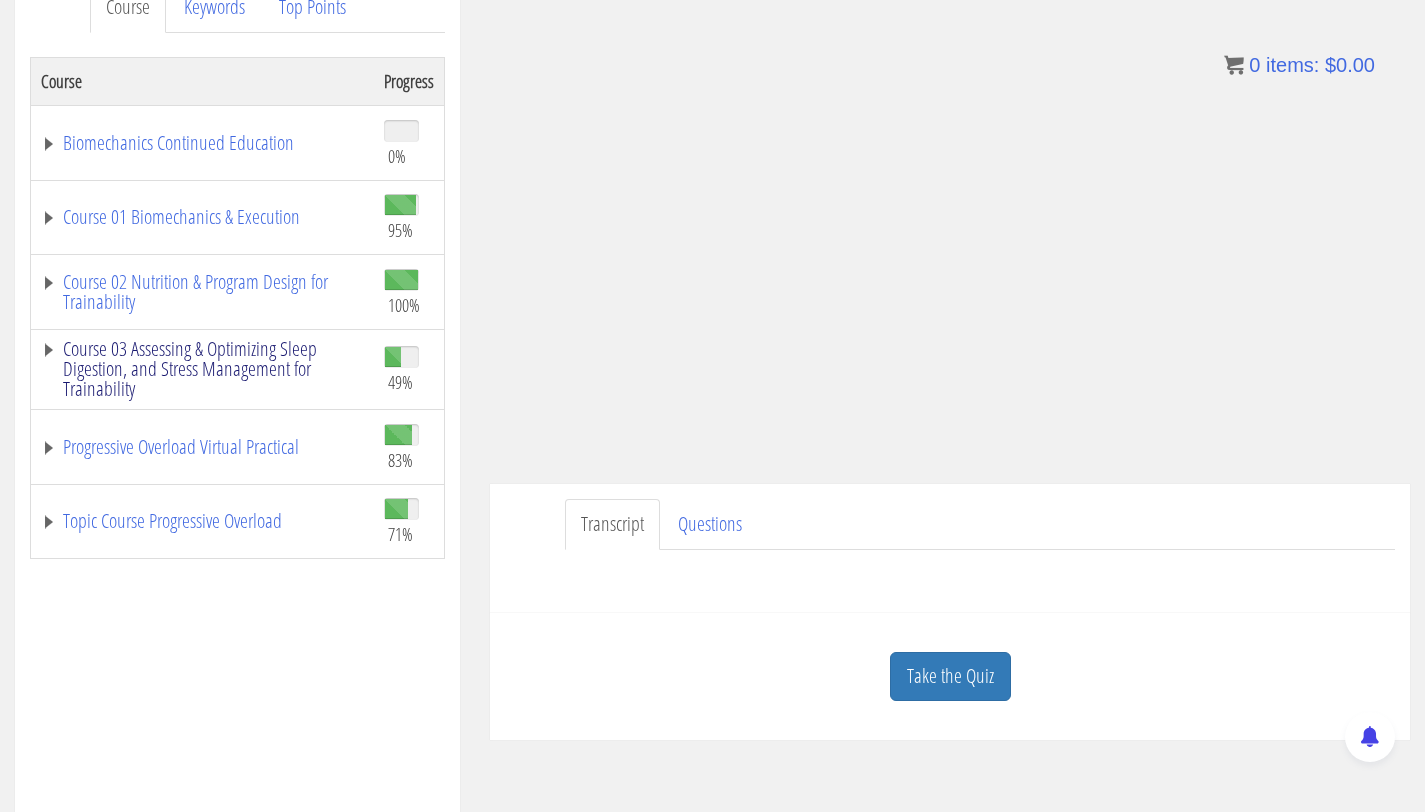 click on "Course 03 Assessing & Optimizing Sleep Digestion, and Stress Management for Trainability" at bounding box center (202, 369) 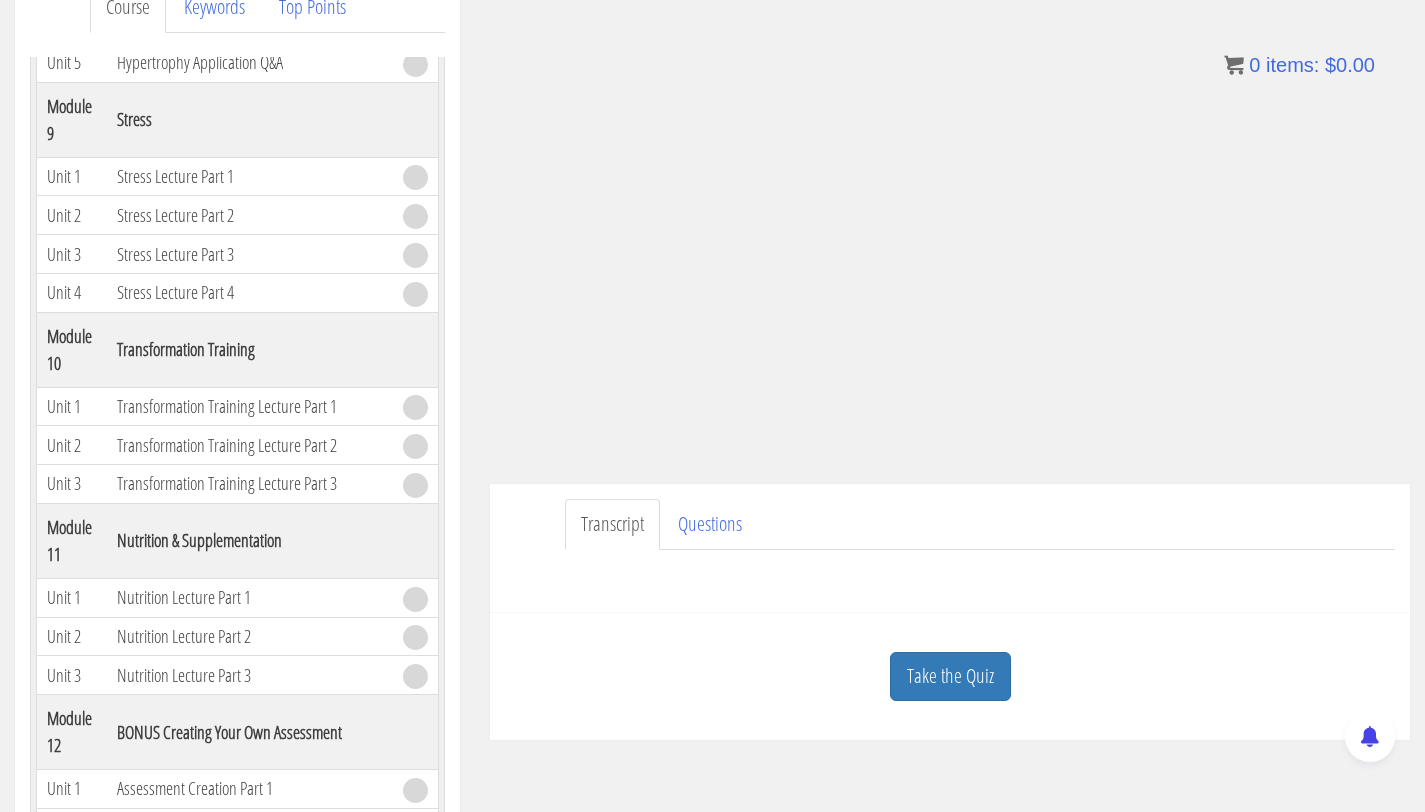 scroll, scrollTop: 2712, scrollLeft: 0, axis: vertical 